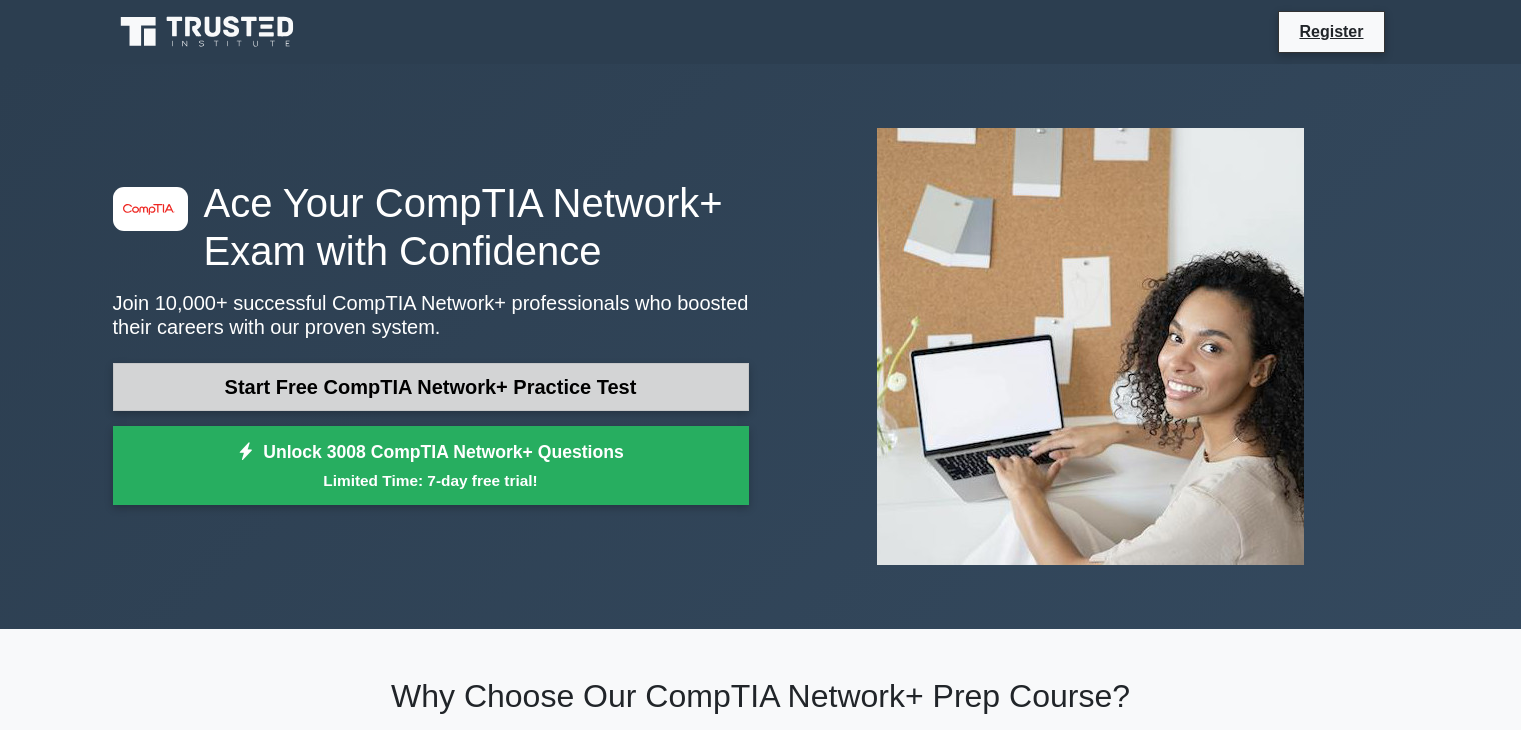 scroll, scrollTop: 0, scrollLeft: 0, axis: both 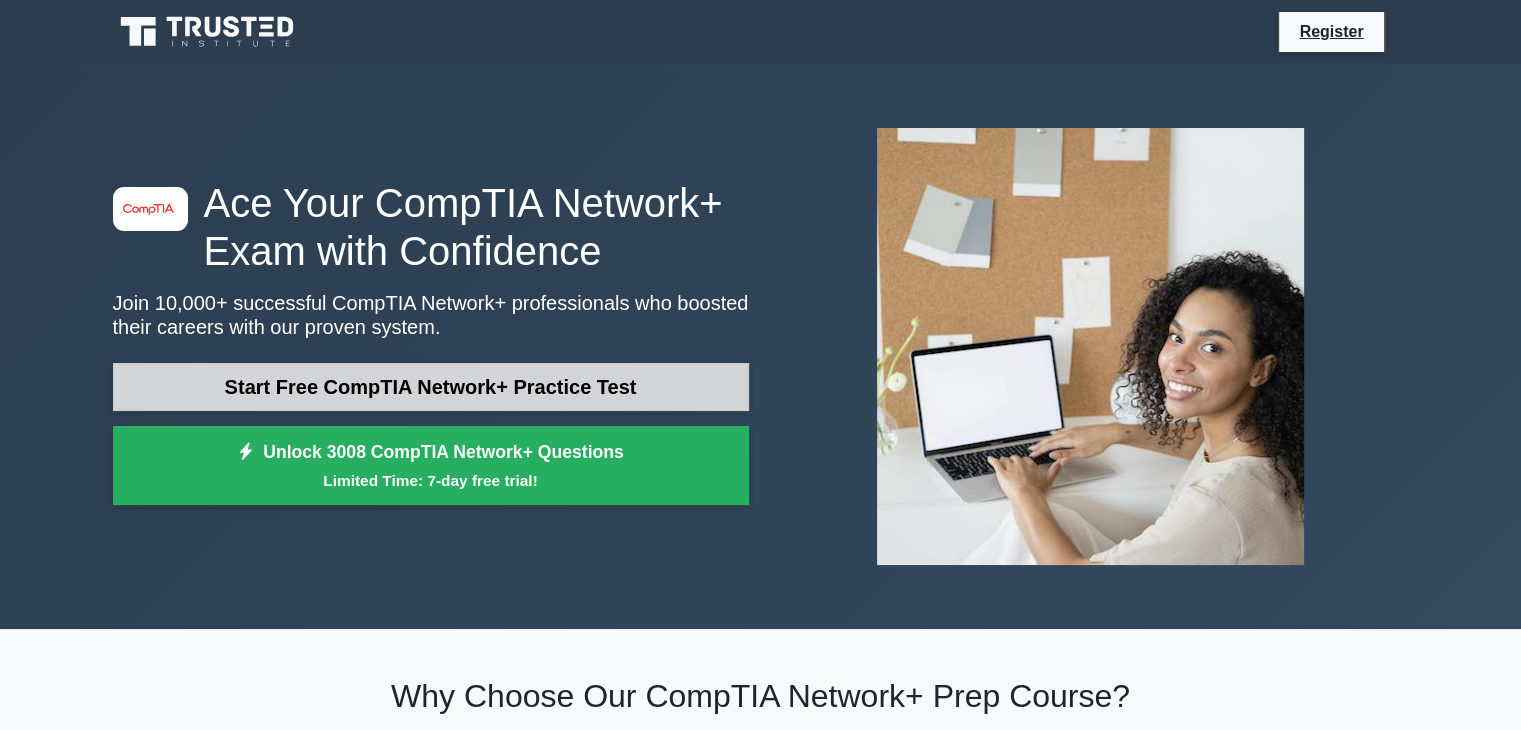 click on "Start Free CompTIA Network+ Practice Test" at bounding box center [431, 387] 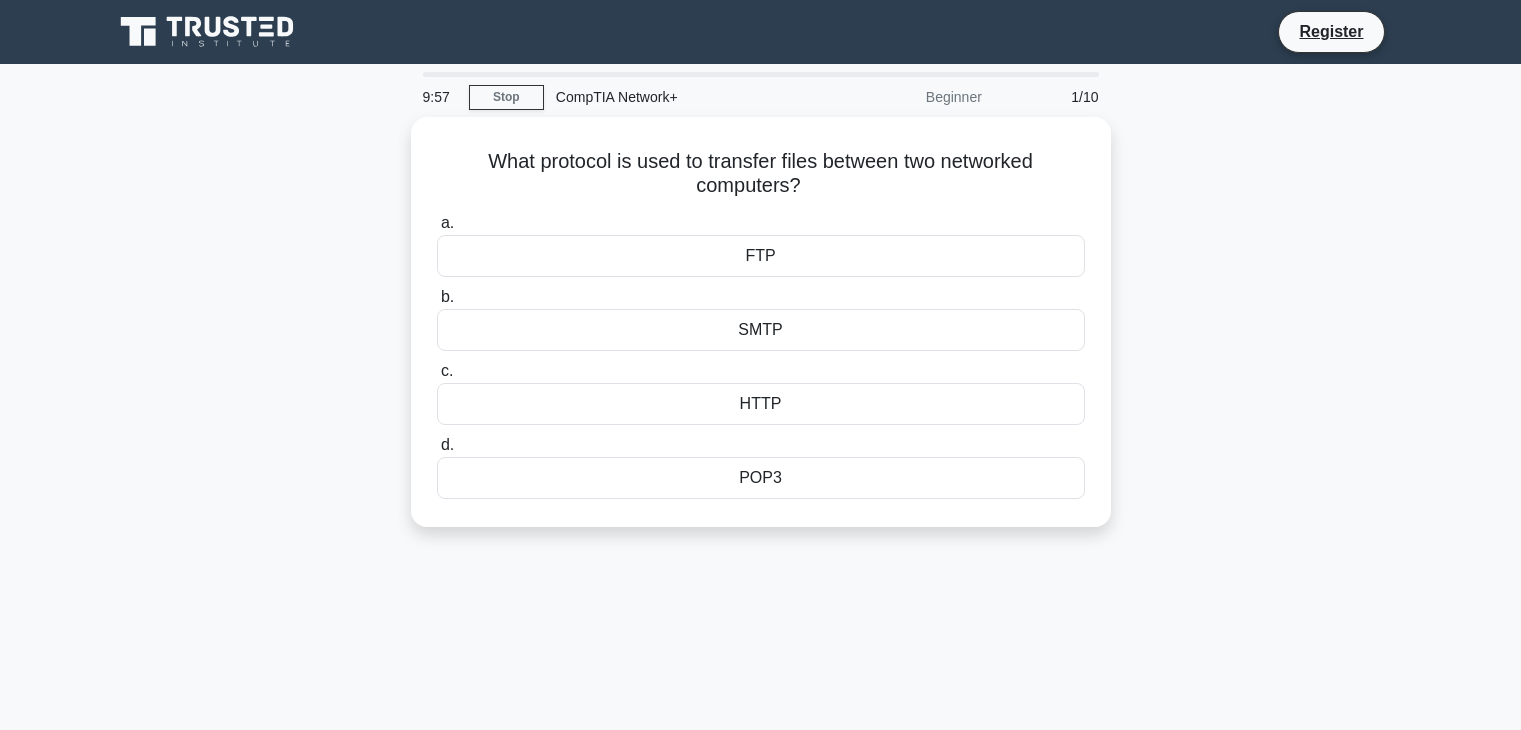 scroll, scrollTop: 0, scrollLeft: 0, axis: both 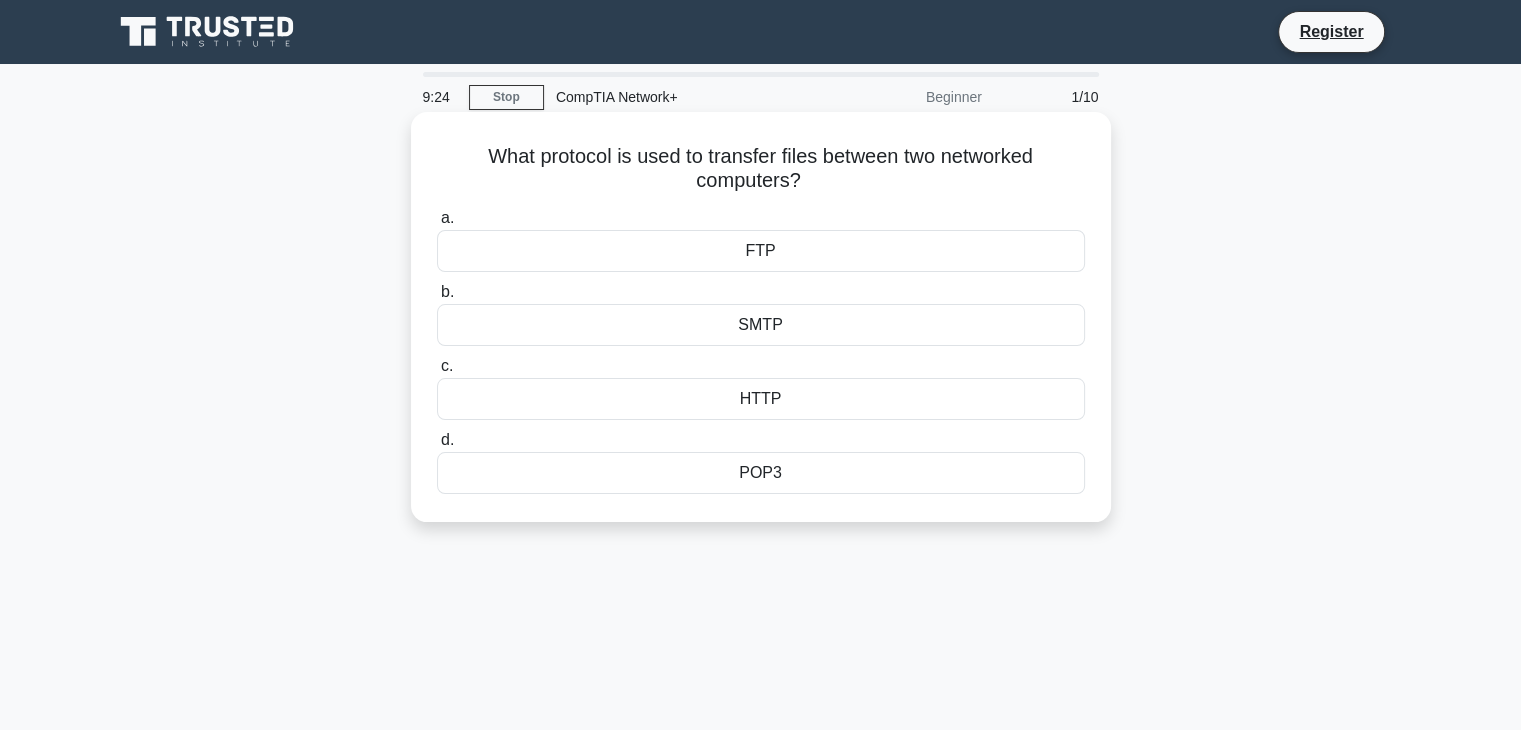 click on "FTP" at bounding box center [761, 251] 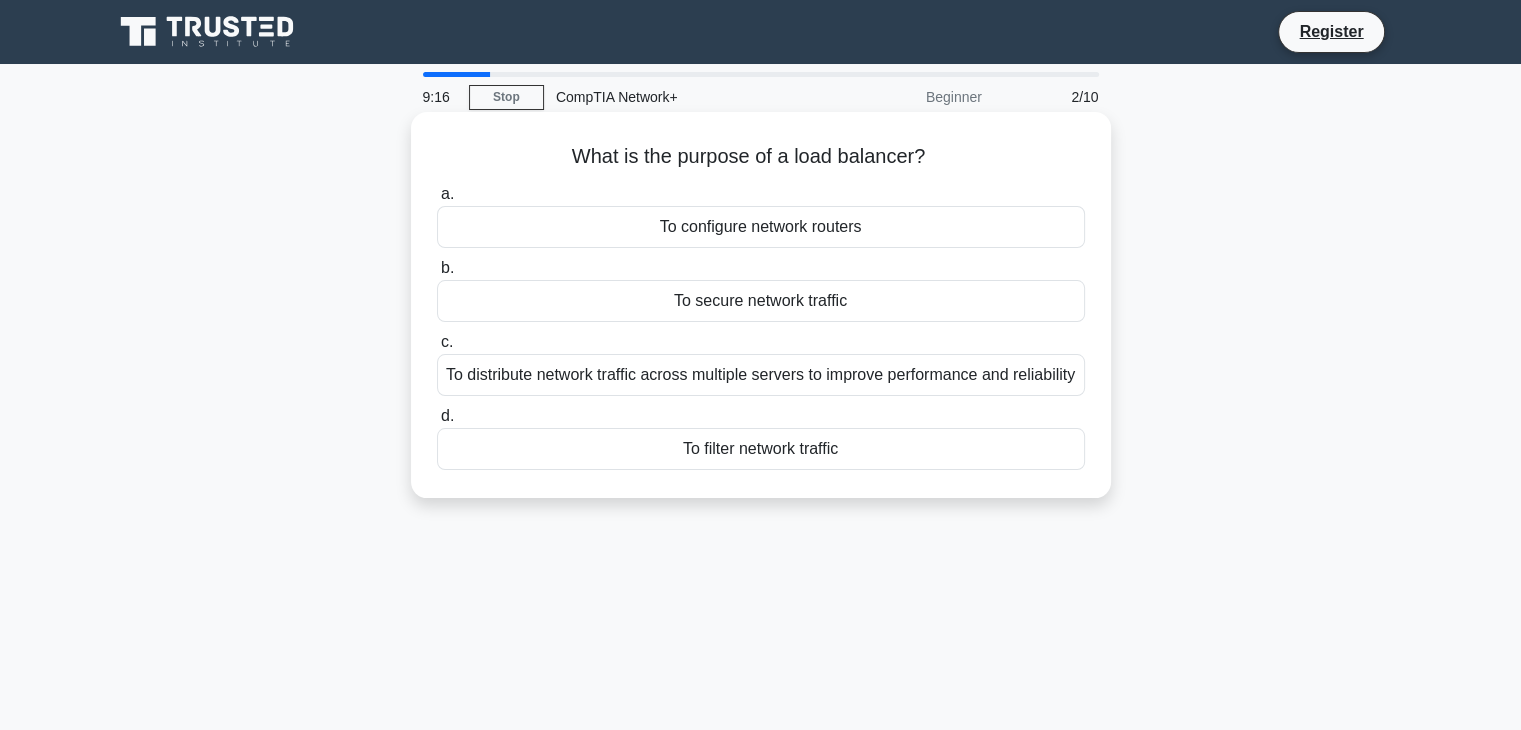 click on "To distribute network traffic across multiple servers to improve performance and reliability" at bounding box center [761, 375] 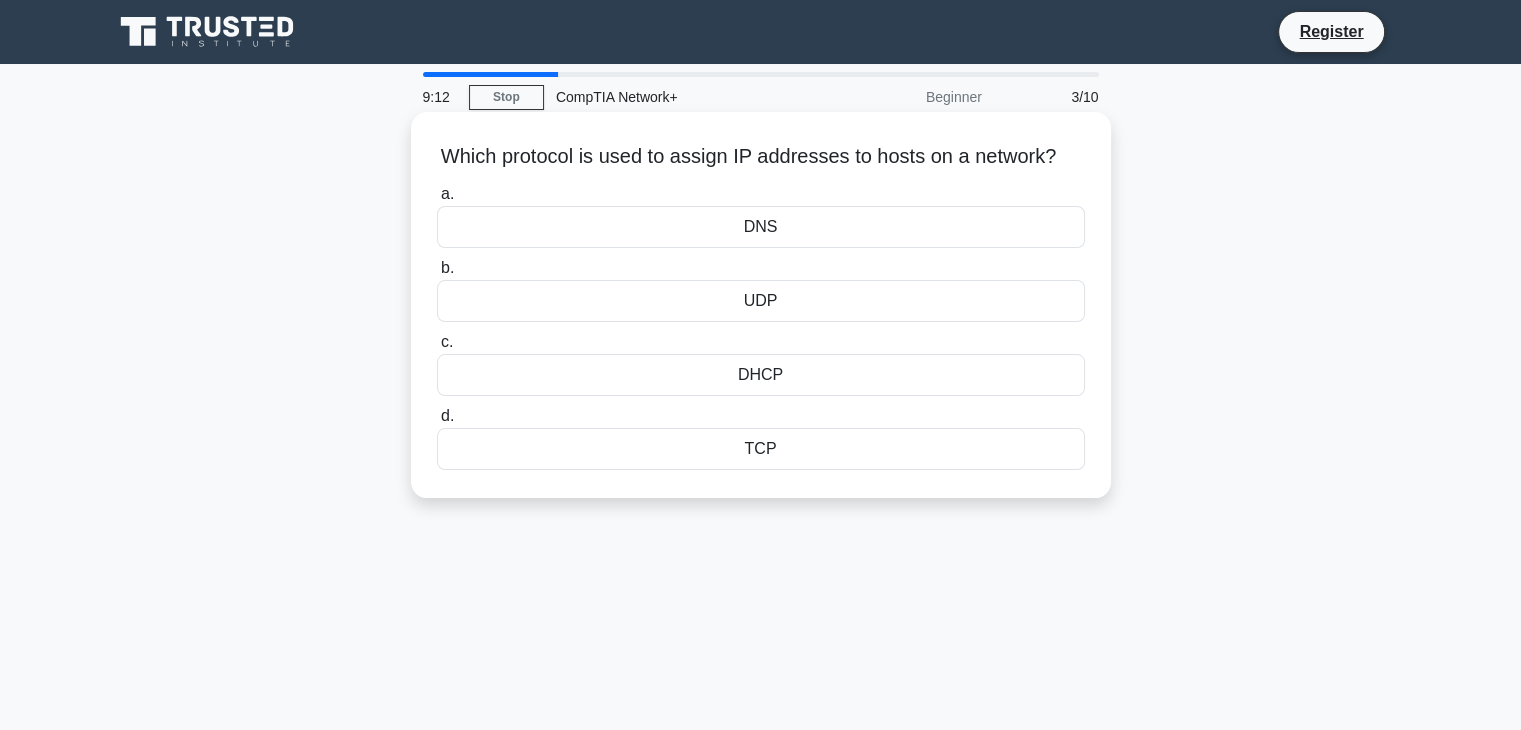 click on "DHCP" at bounding box center (761, 375) 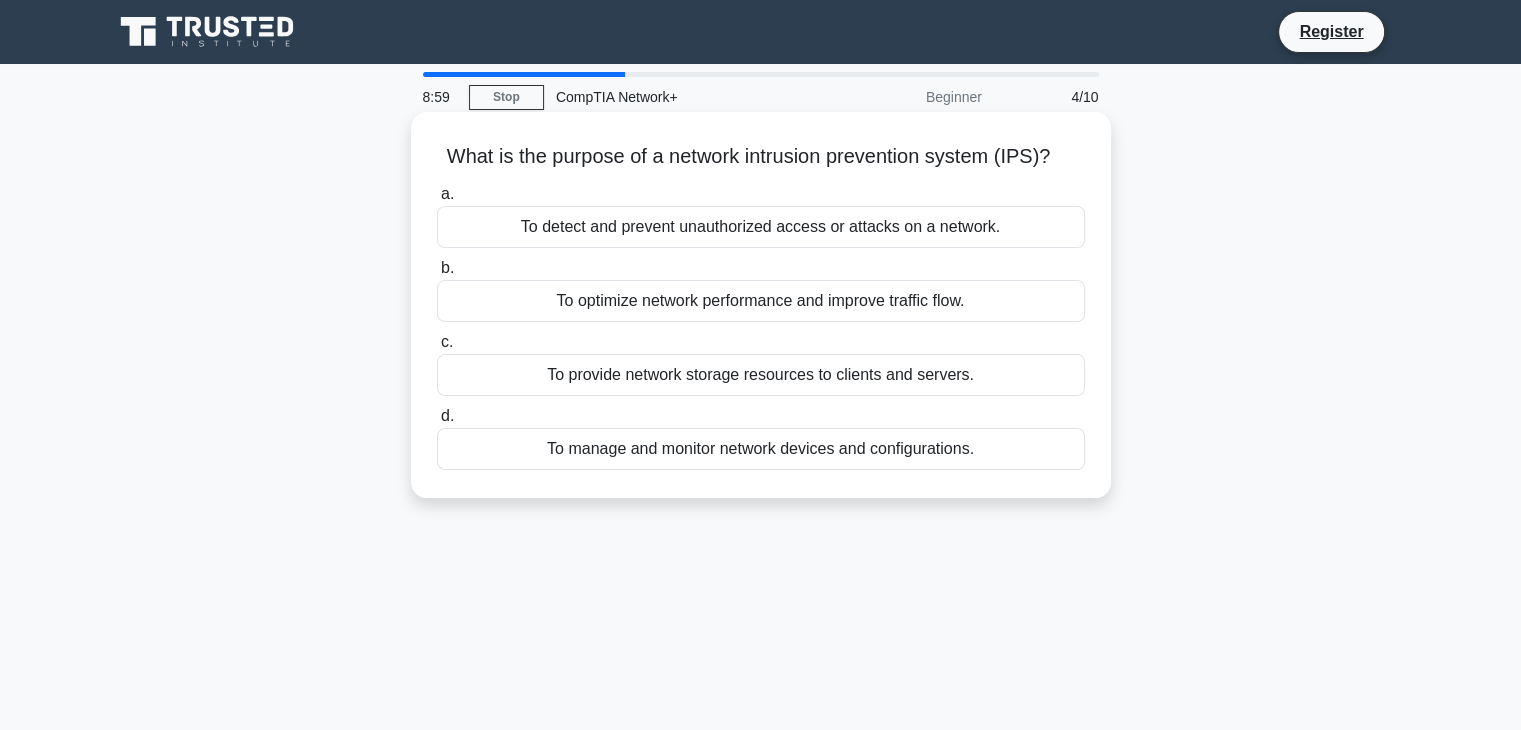 click on "To detect and prevent unauthorized access or attacks on a network." at bounding box center (761, 227) 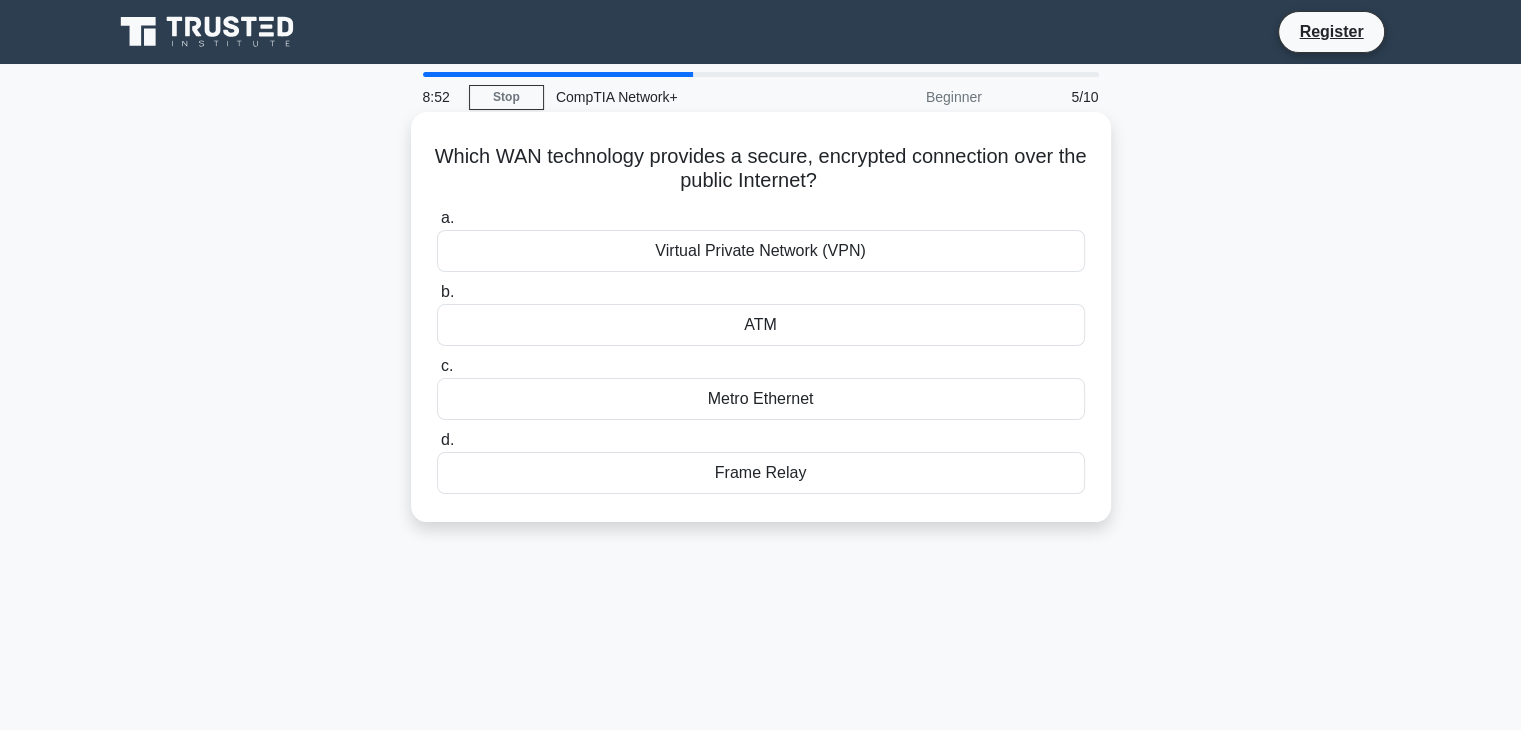 click on "Virtual Private Network (VPN)" at bounding box center (761, 251) 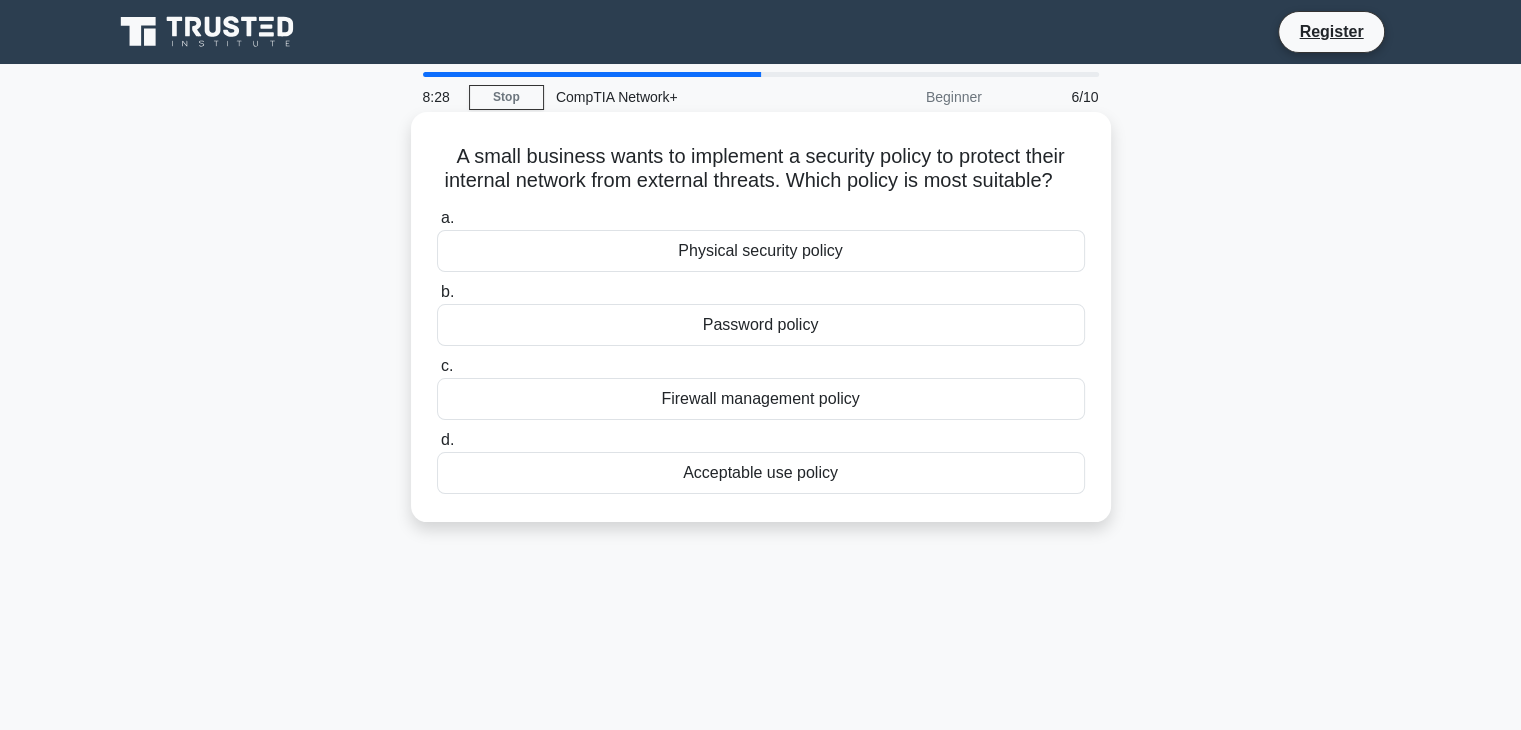 click on "Firewall management policy" at bounding box center [761, 399] 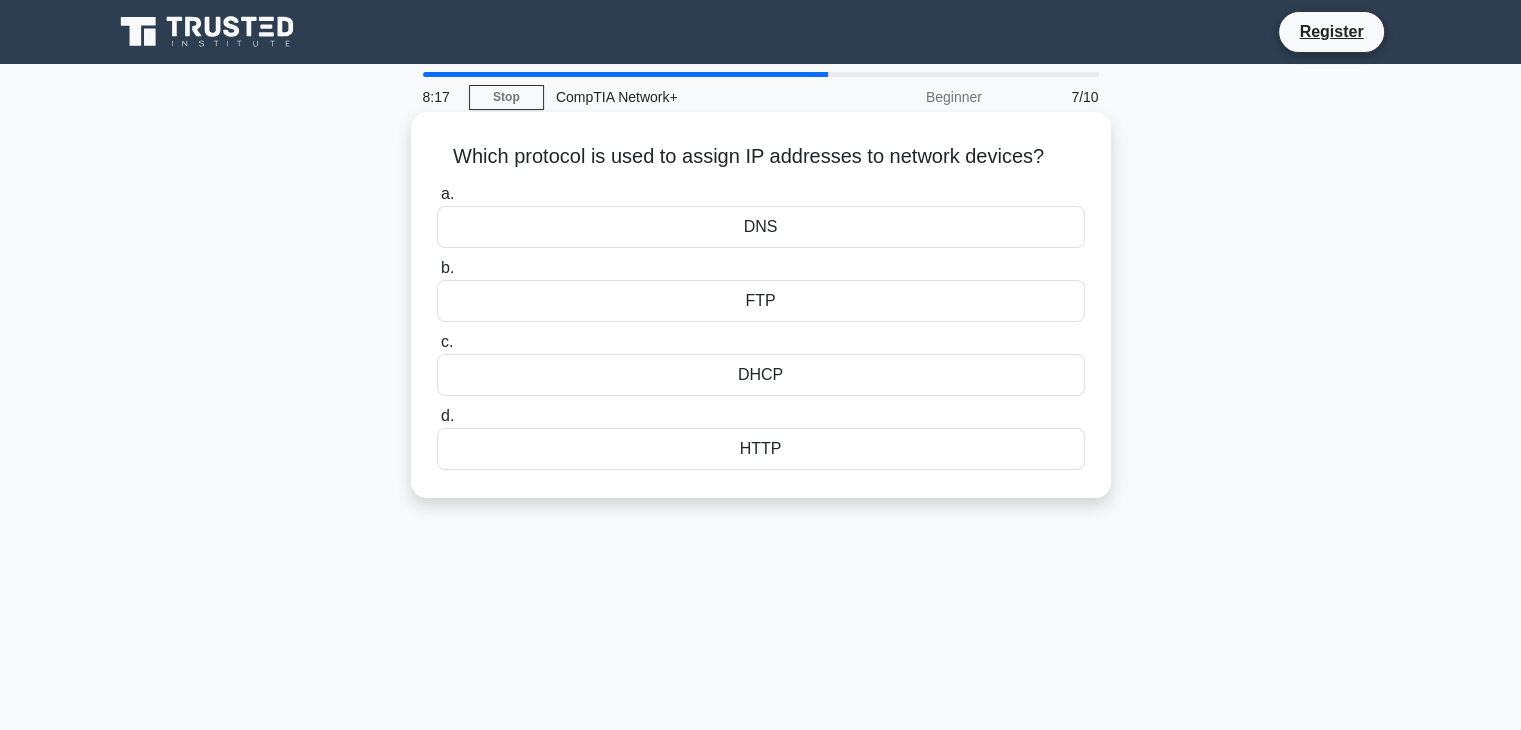 click on "DHCP" at bounding box center [761, 375] 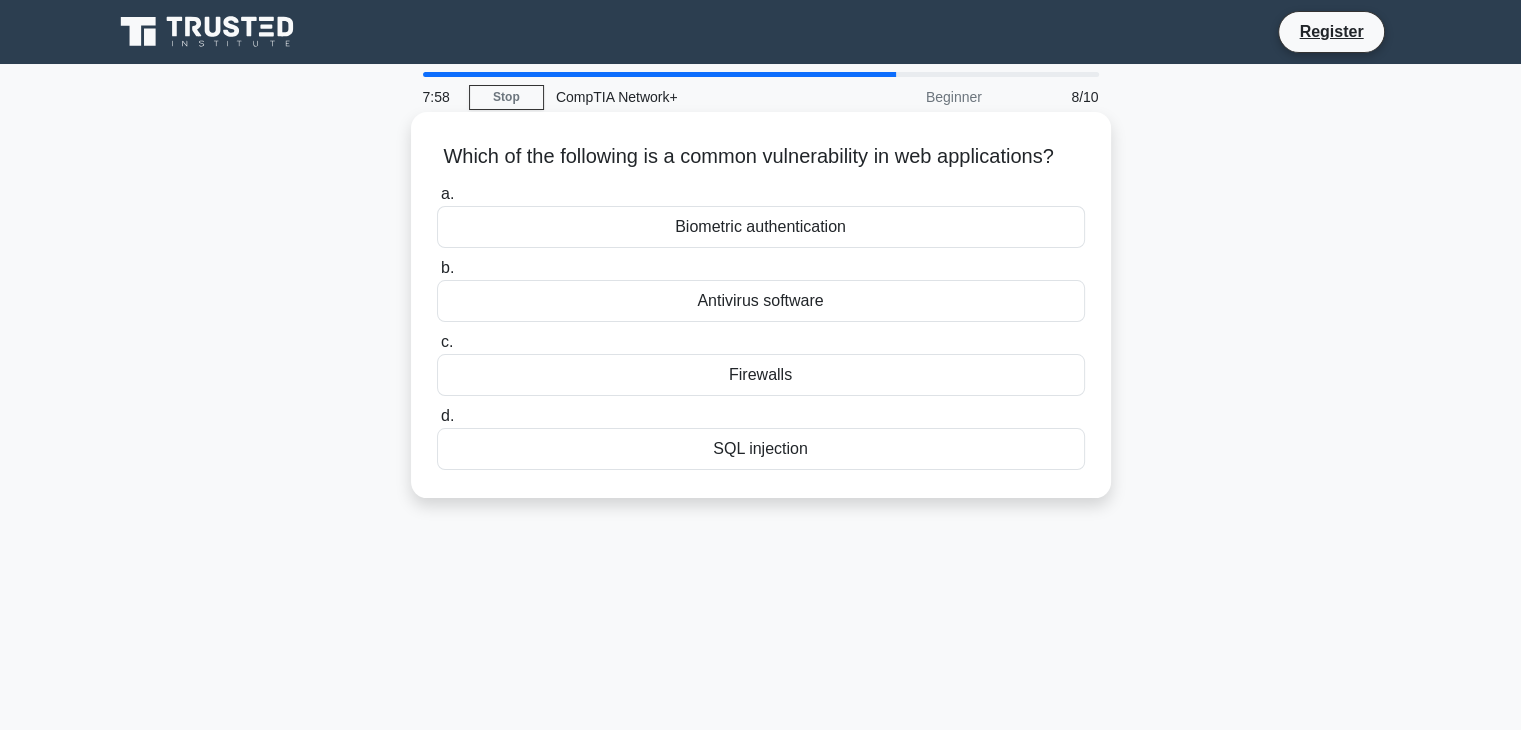 click on "SQL injection" at bounding box center [761, 449] 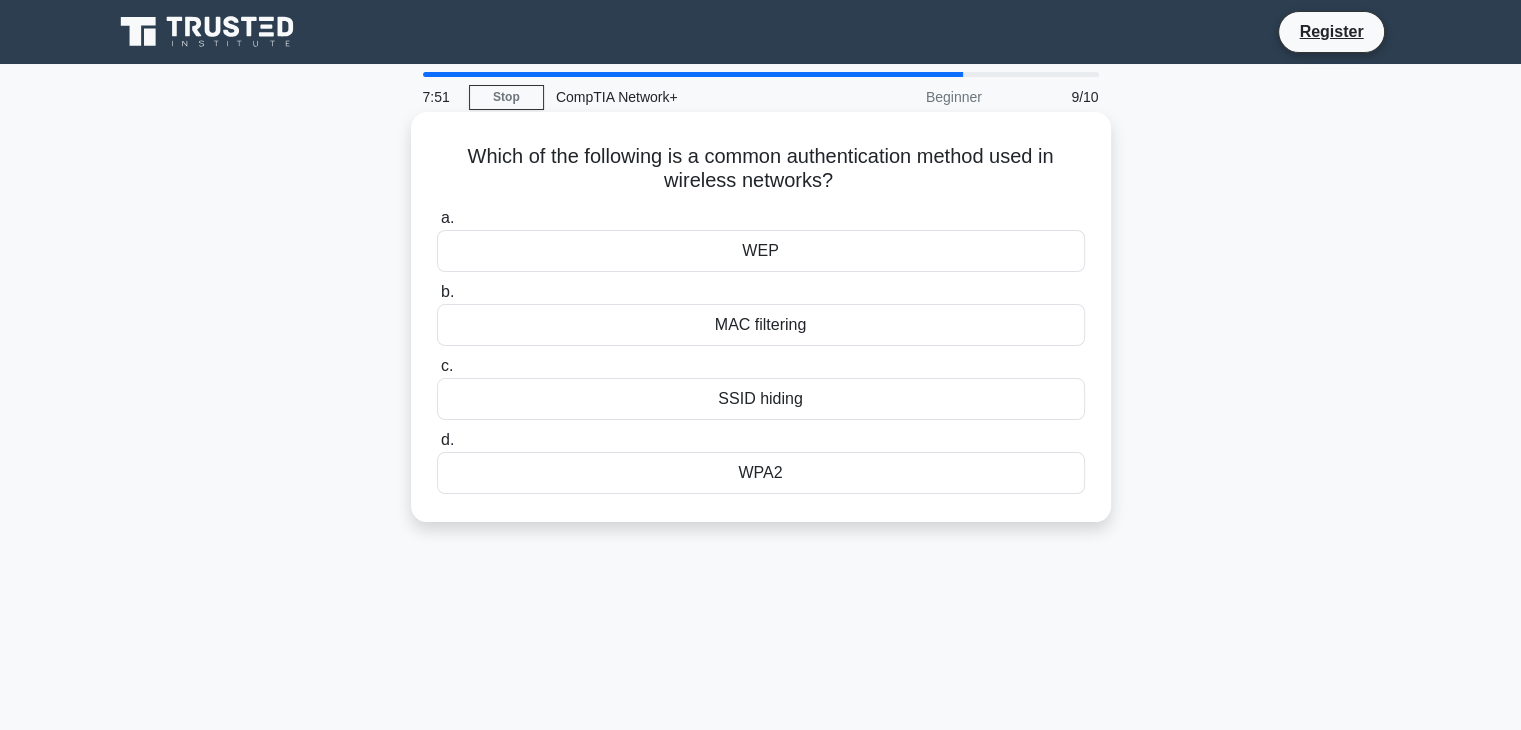 click on "WEP" at bounding box center (761, 251) 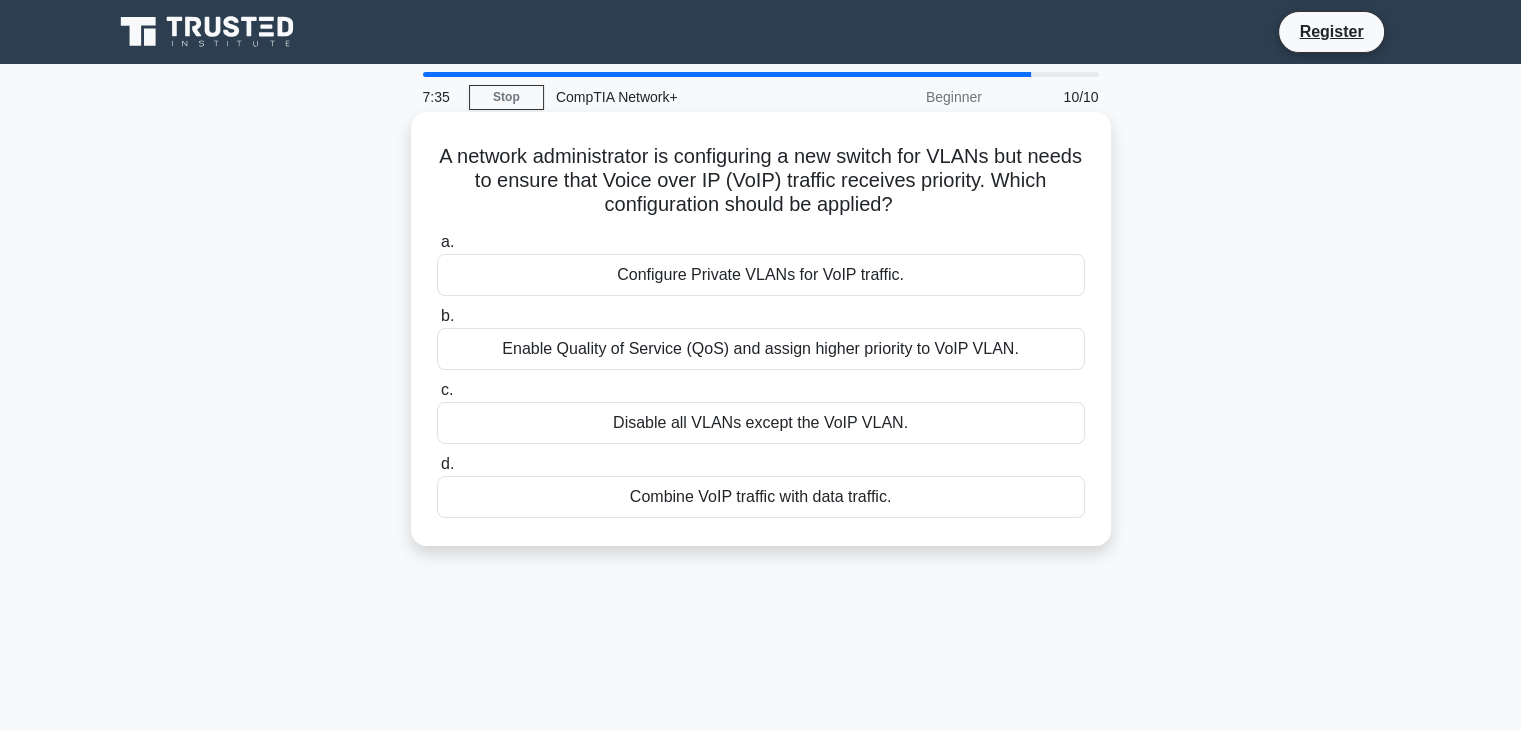 click on "Enable Quality of Service (QoS) and assign higher priority to VoIP VLAN." at bounding box center (761, 349) 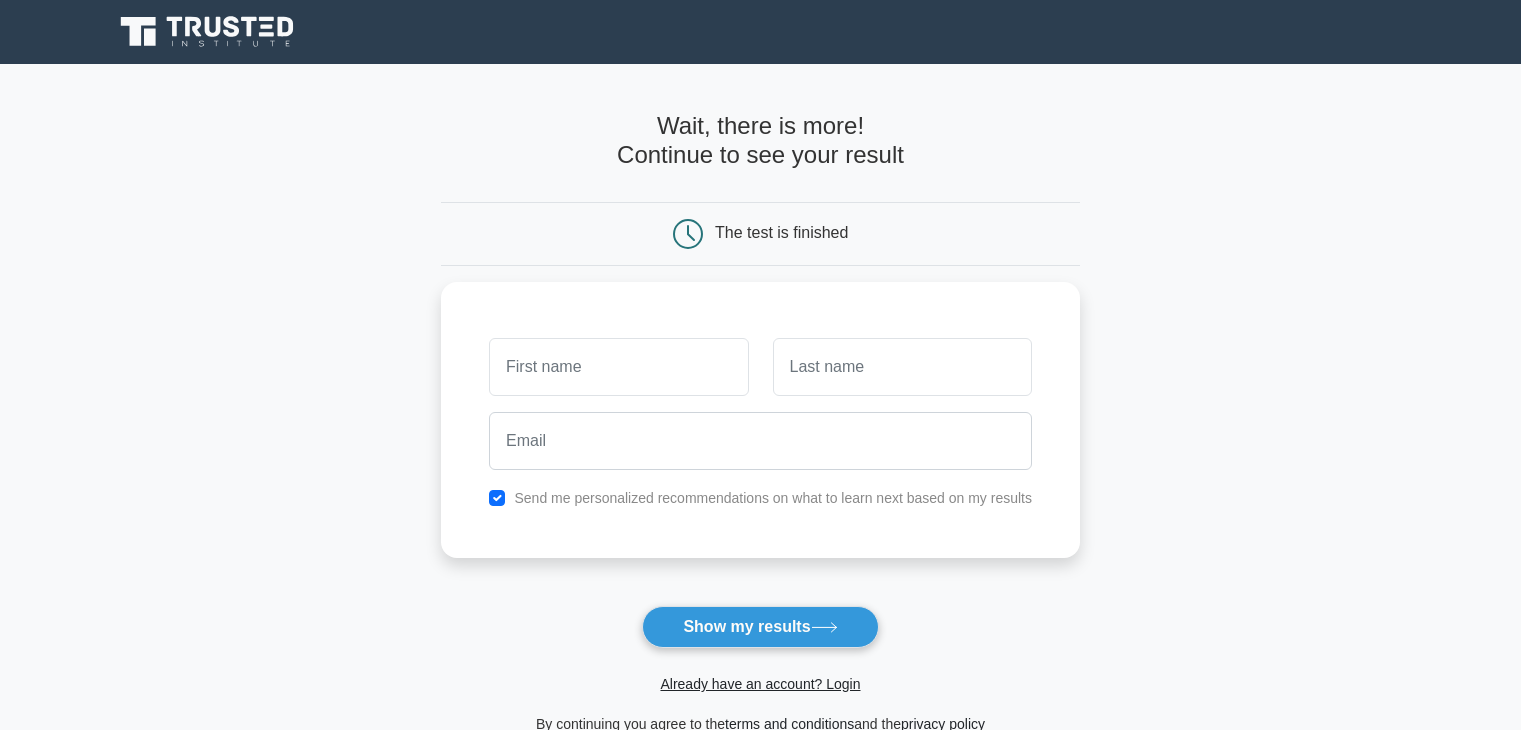 scroll, scrollTop: 0, scrollLeft: 0, axis: both 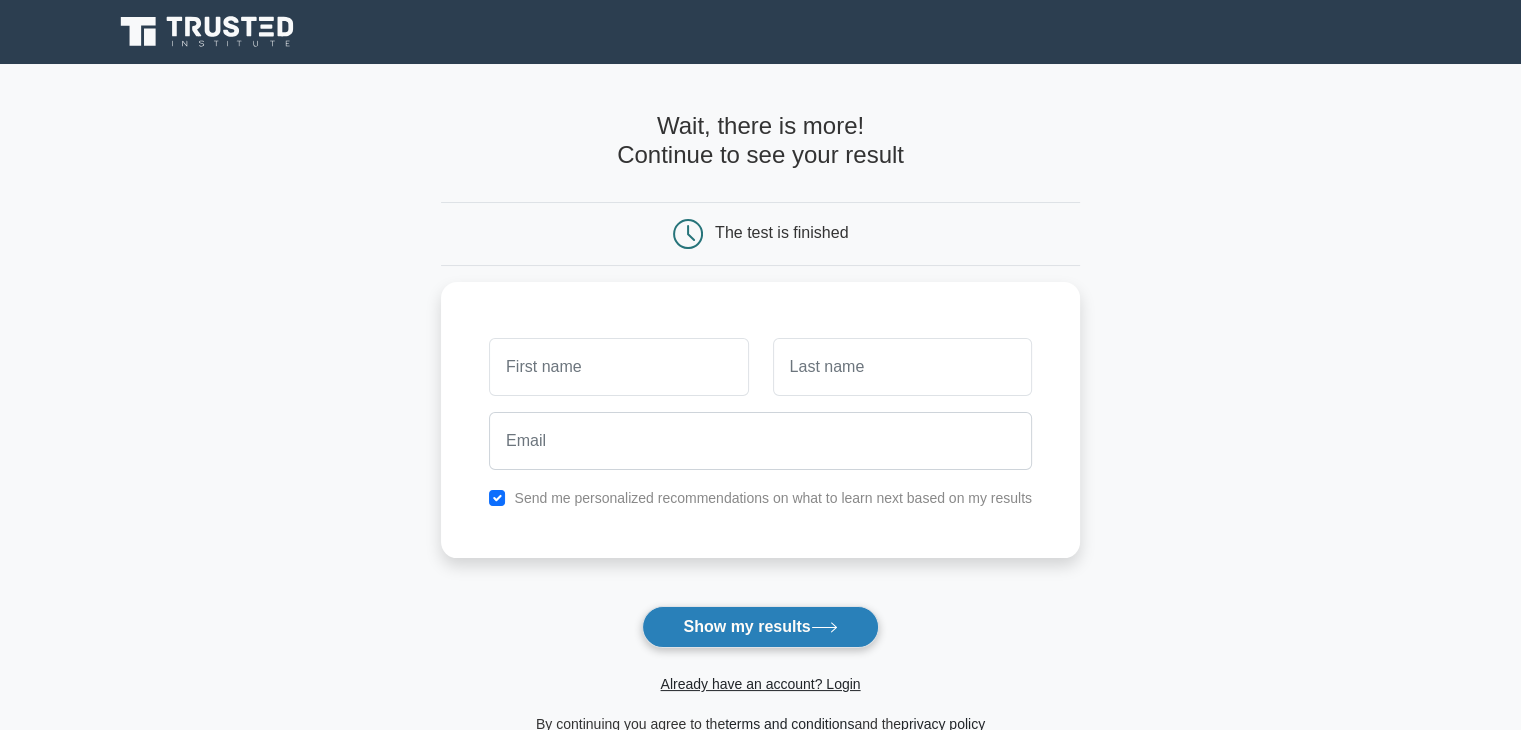 click on "Show my results" at bounding box center [760, 627] 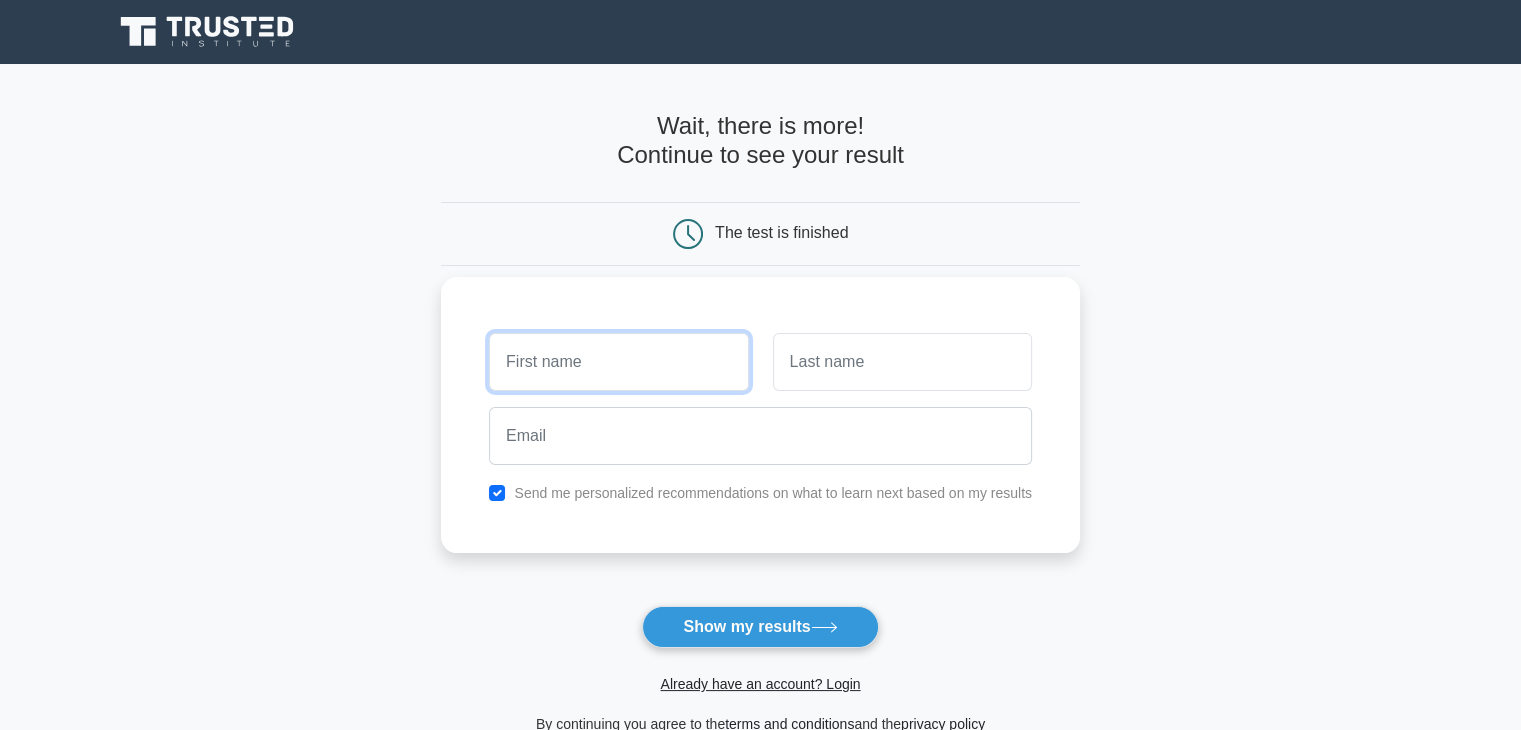 click at bounding box center [618, 362] 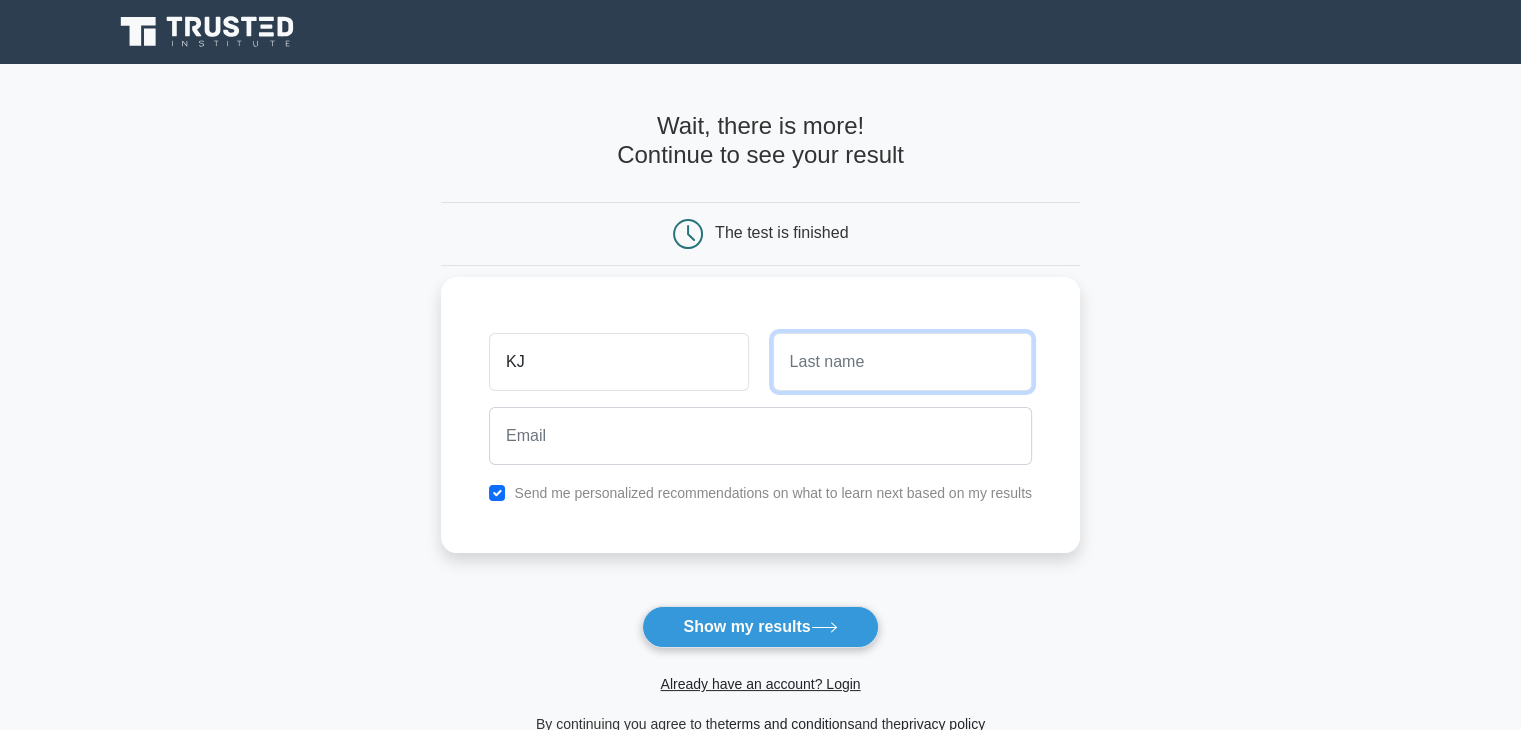 click at bounding box center (902, 362) 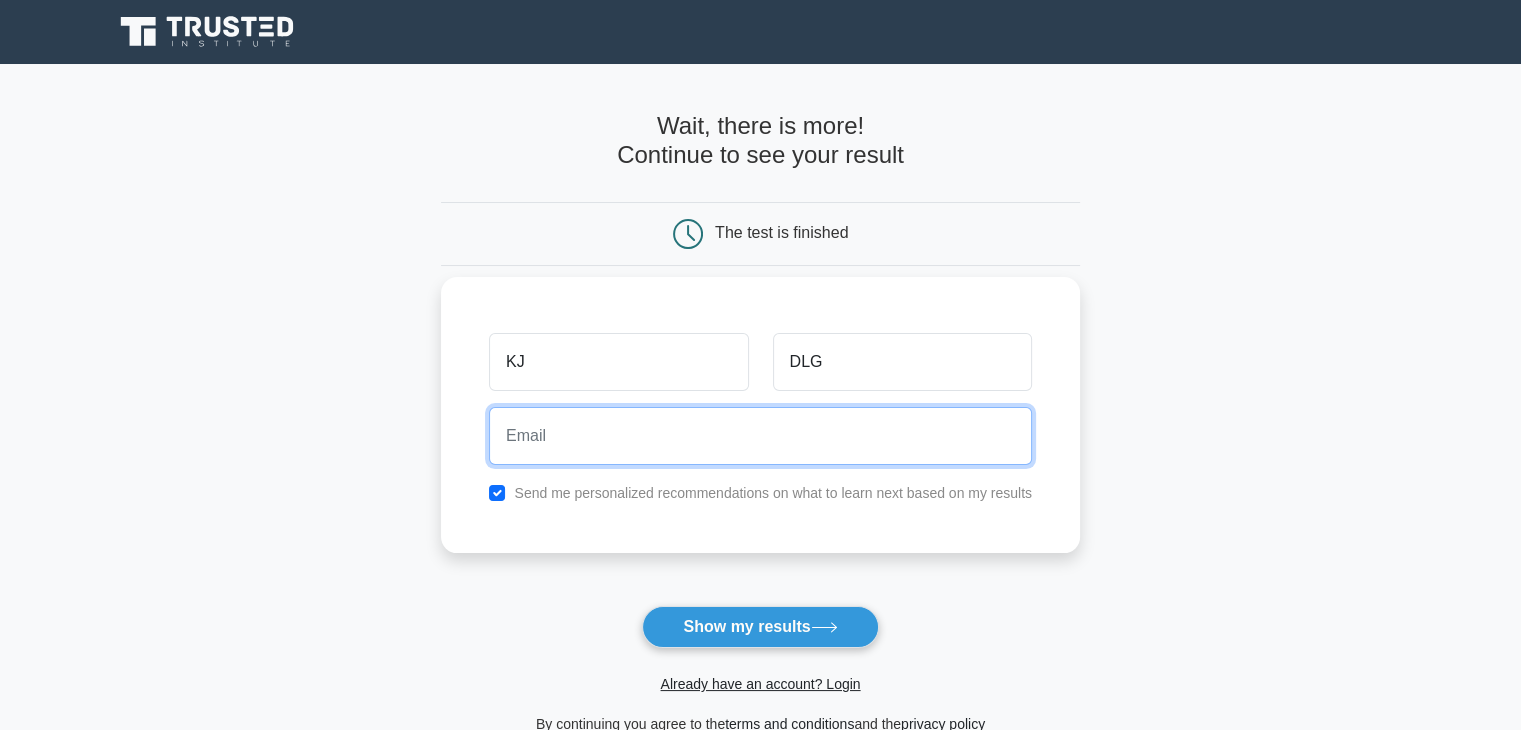 click at bounding box center [760, 436] 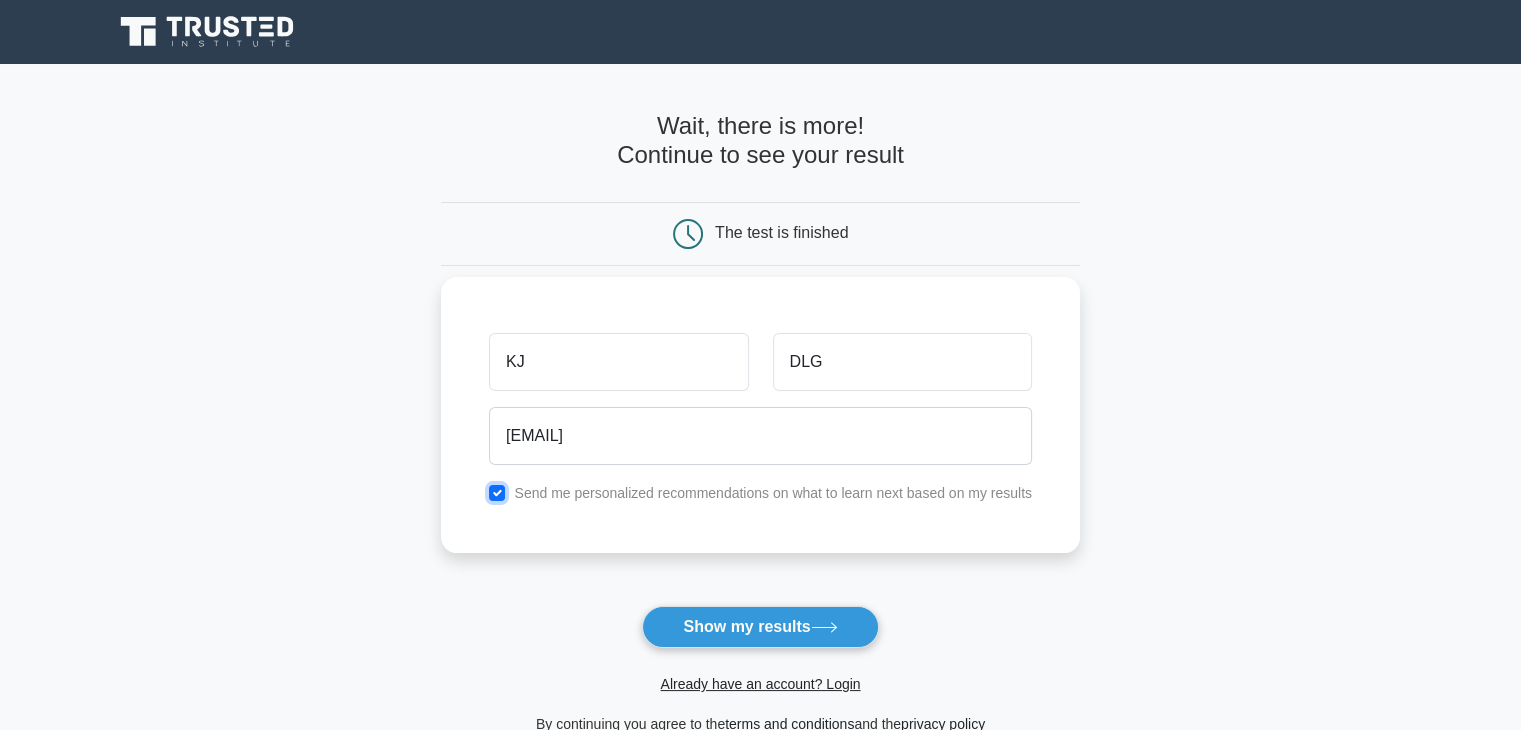 click at bounding box center [497, 493] 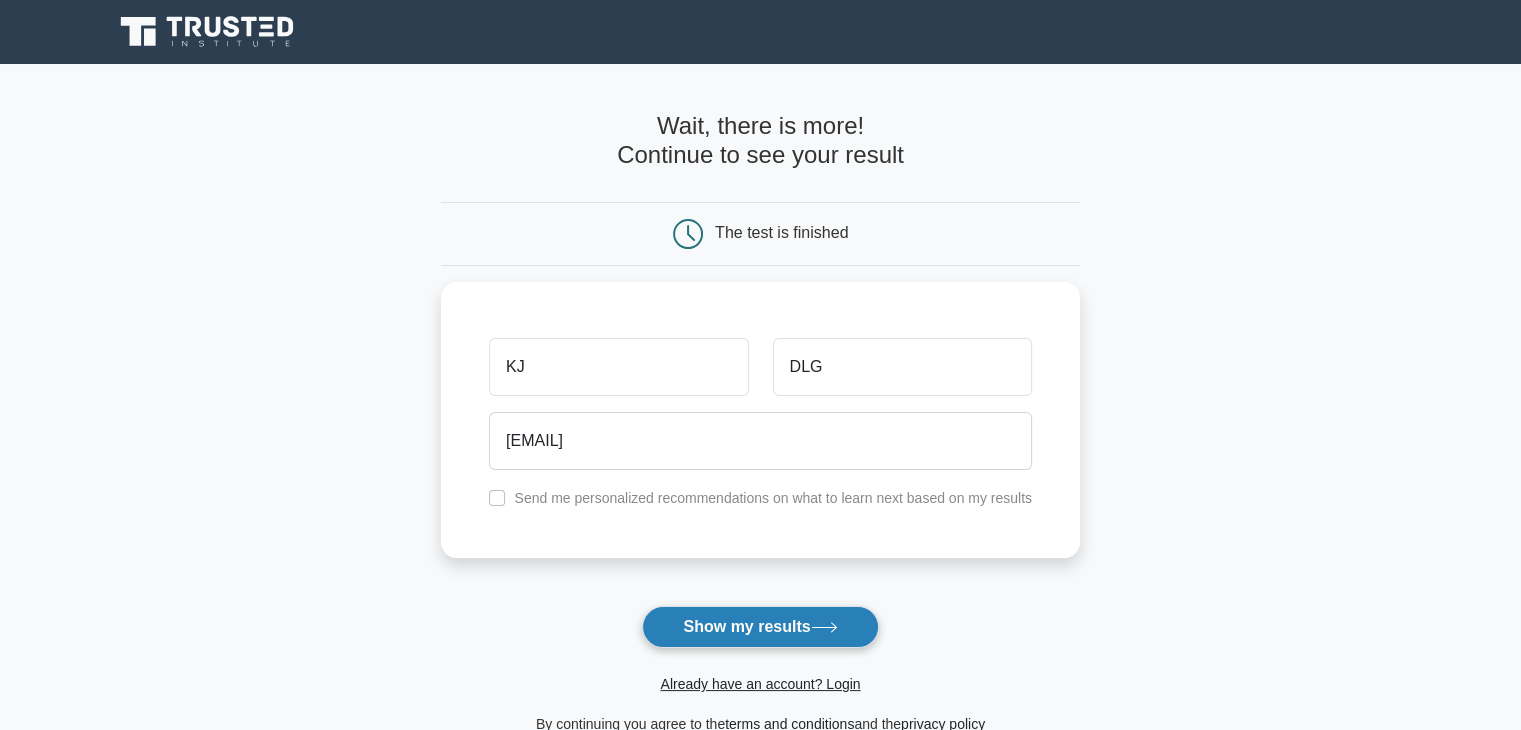 click on "Show my results" at bounding box center (760, 627) 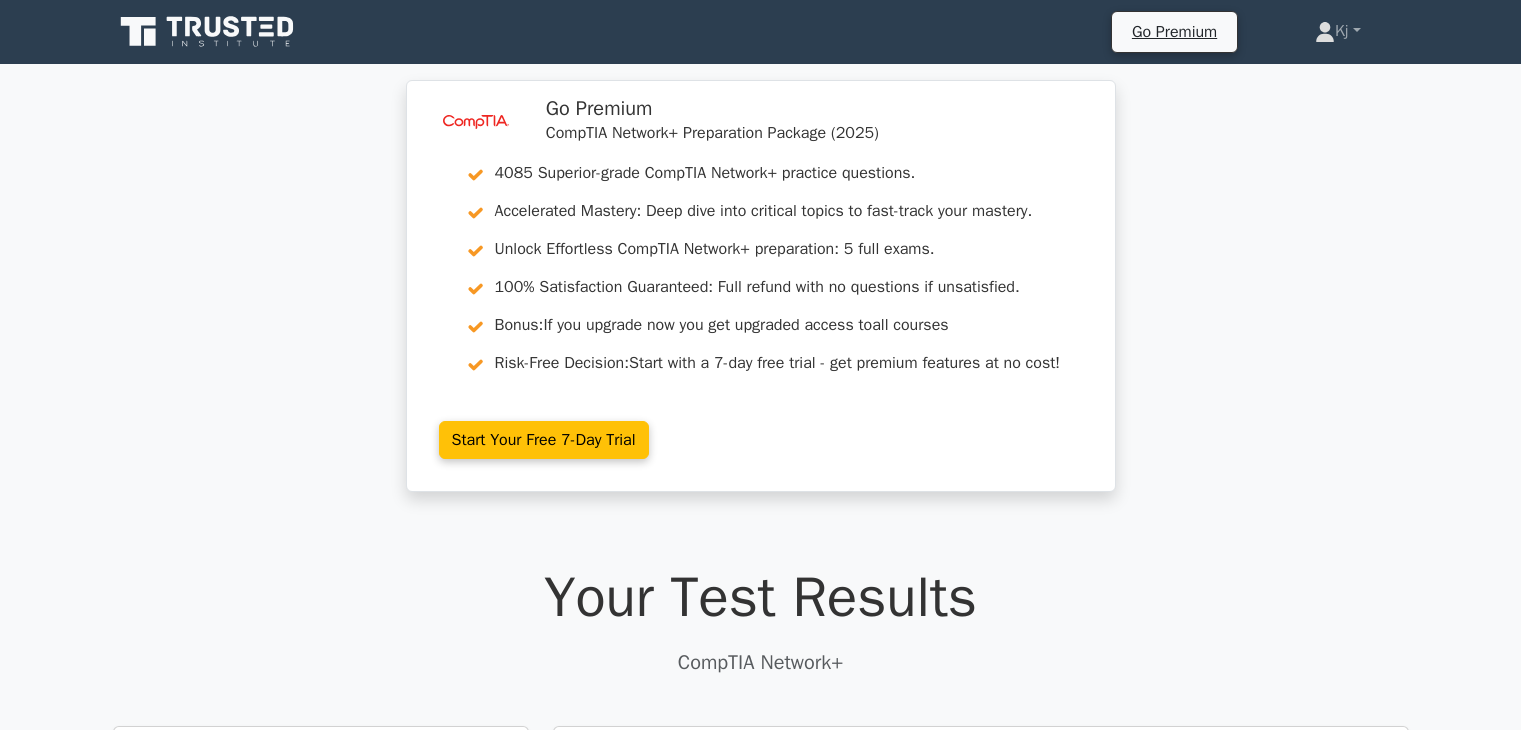 scroll, scrollTop: 0, scrollLeft: 0, axis: both 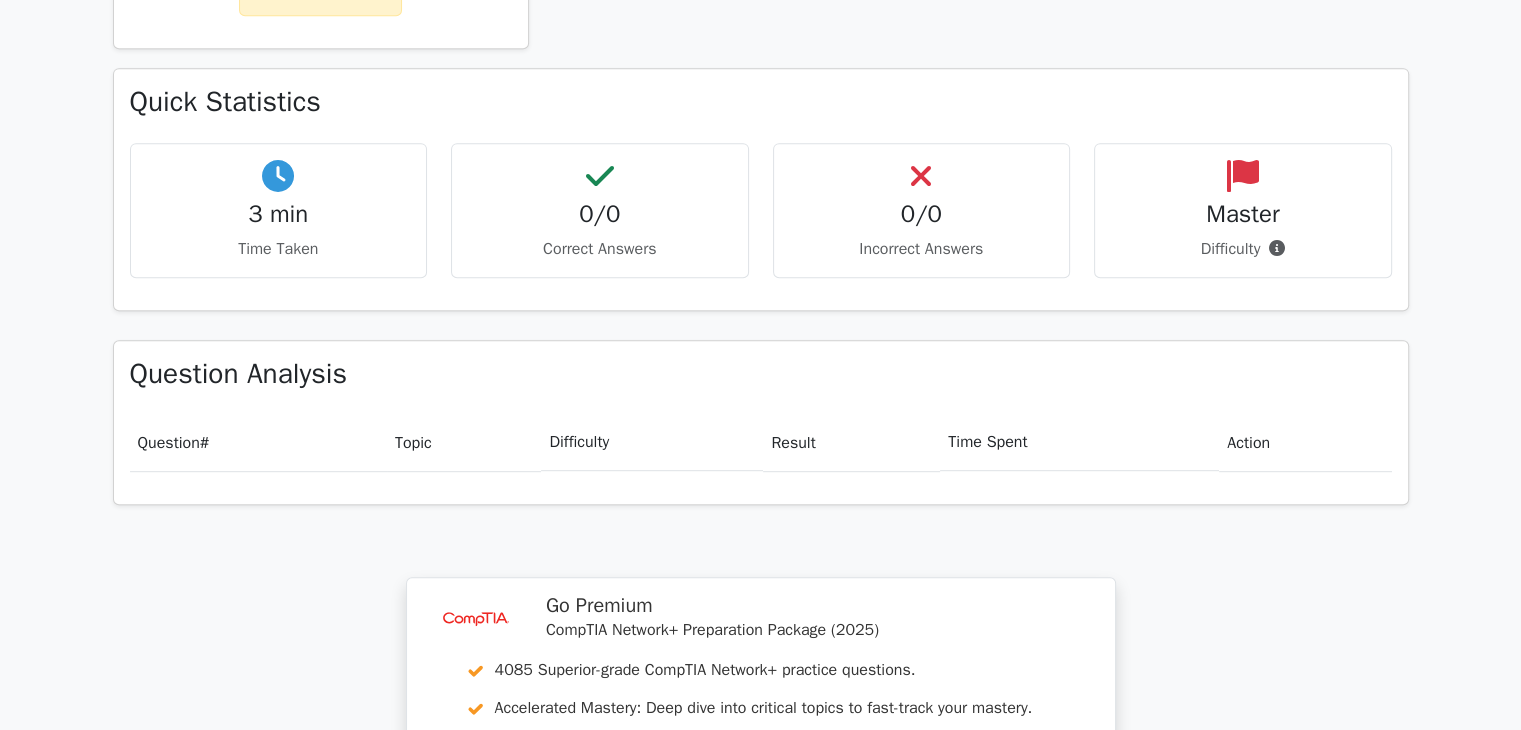 click on "0/0
Correct Answers" at bounding box center (600, 210) 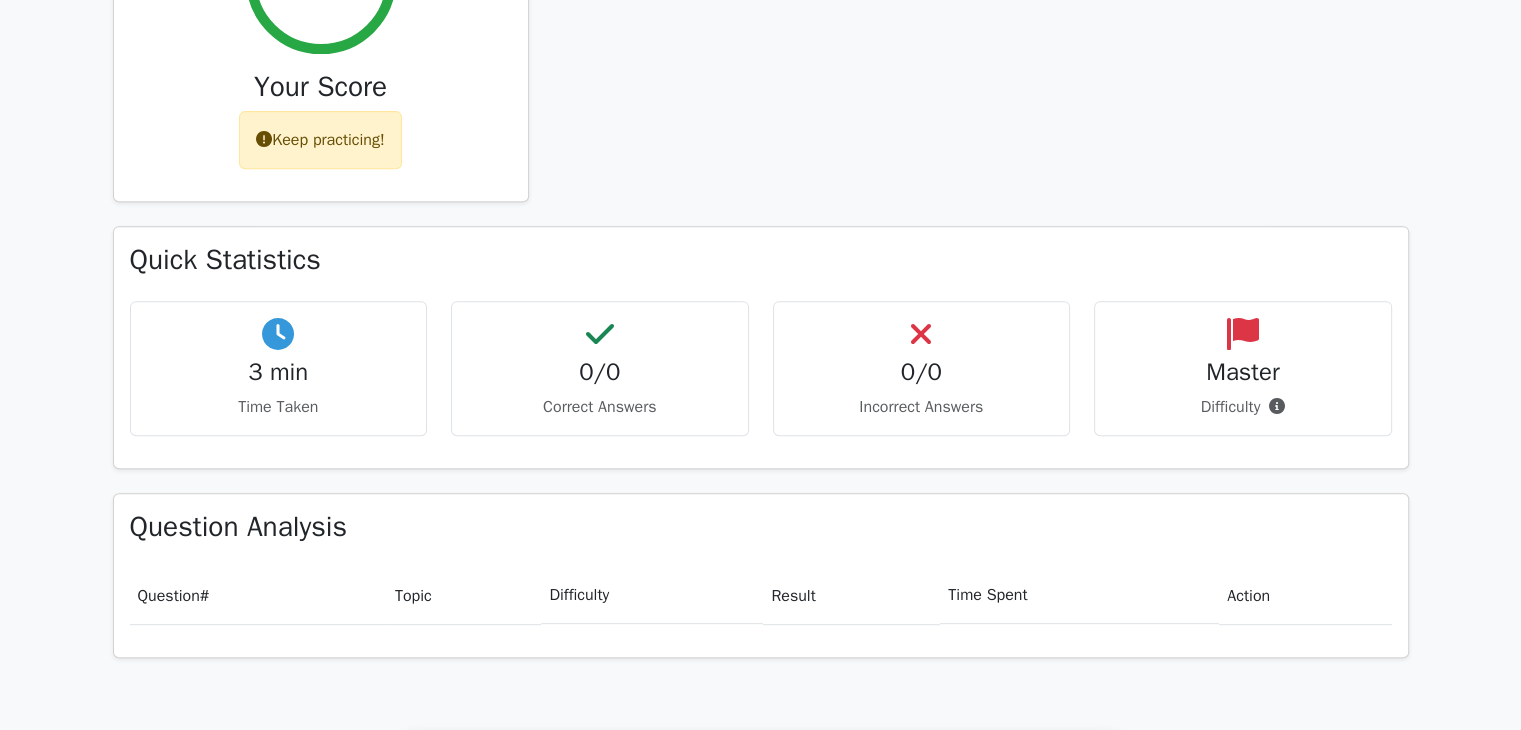 scroll, scrollTop: 838, scrollLeft: 0, axis: vertical 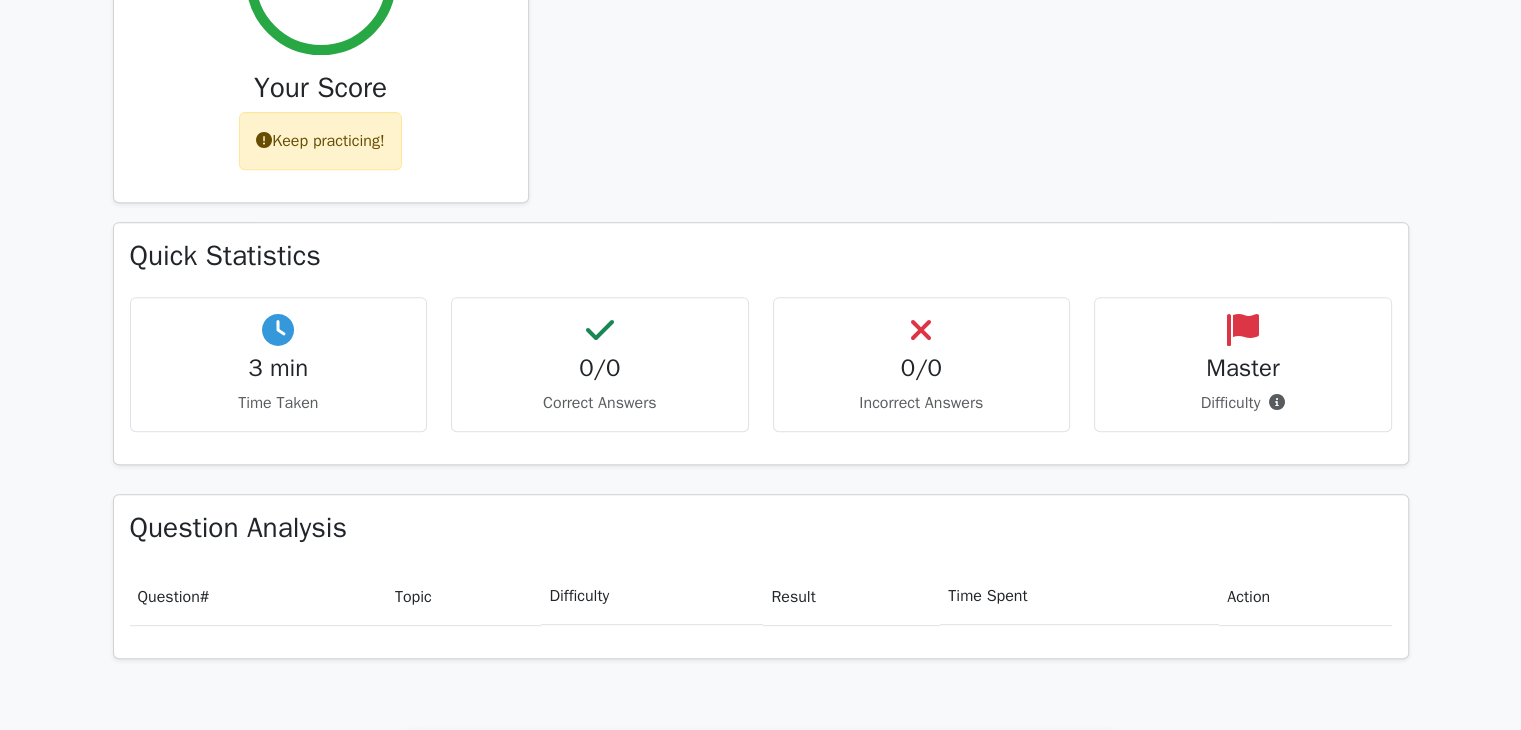 click on "Time Taken" at bounding box center (279, 403) 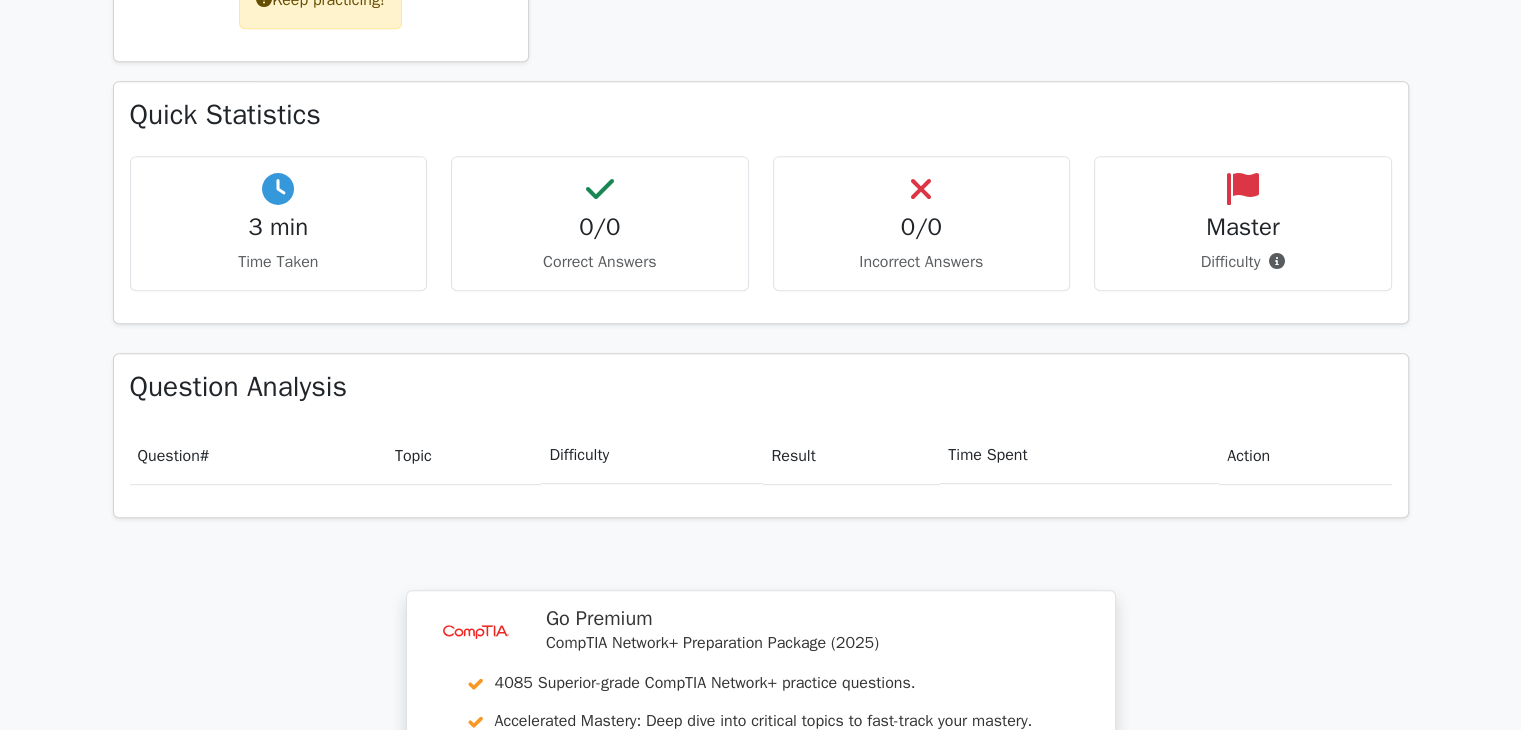 scroll, scrollTop: 1156, scrollLeft: 0, axis: vertical 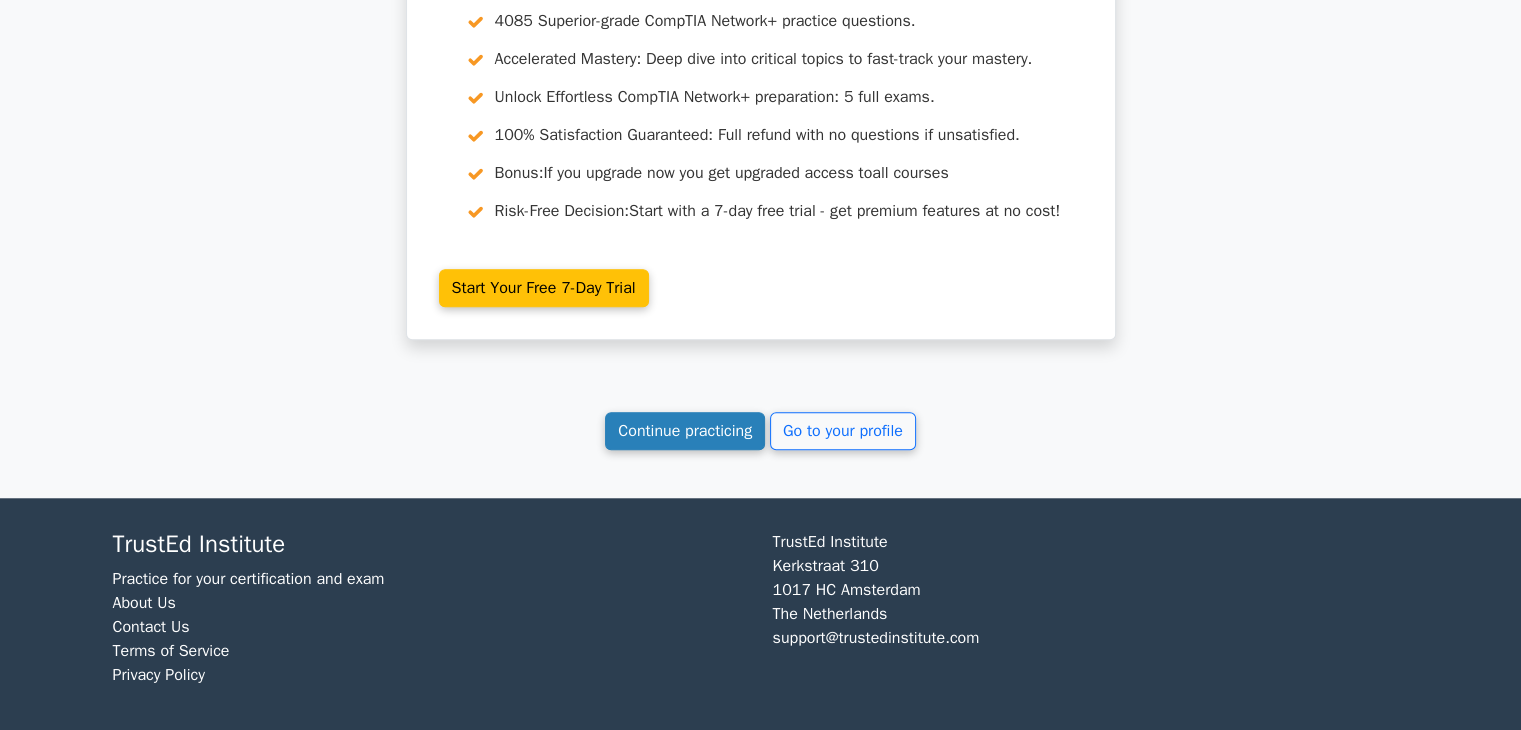 click on "Continue practicing" at bounding box center (685, 431) 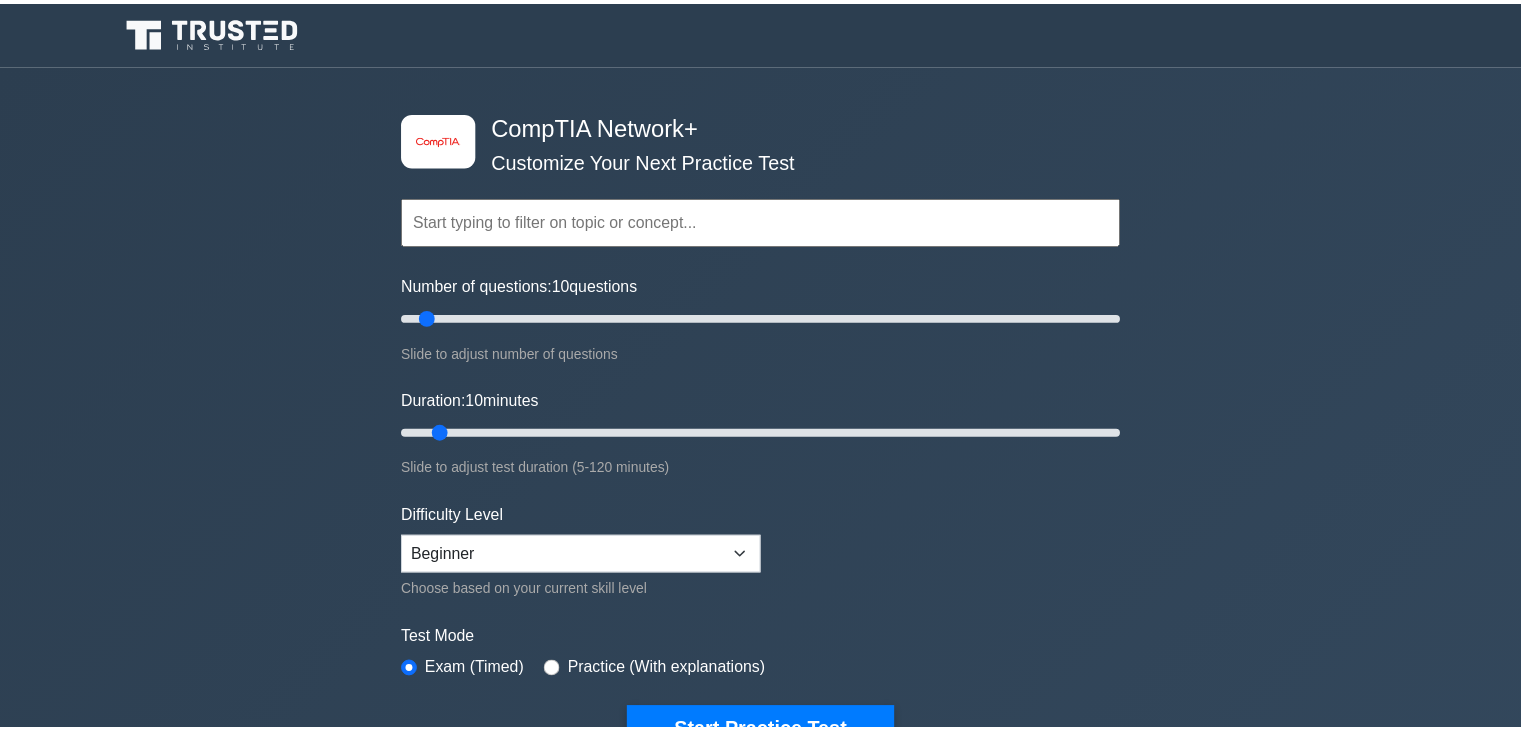 scroll, scrollTop: 0, scrollLeft: 0, axis: both 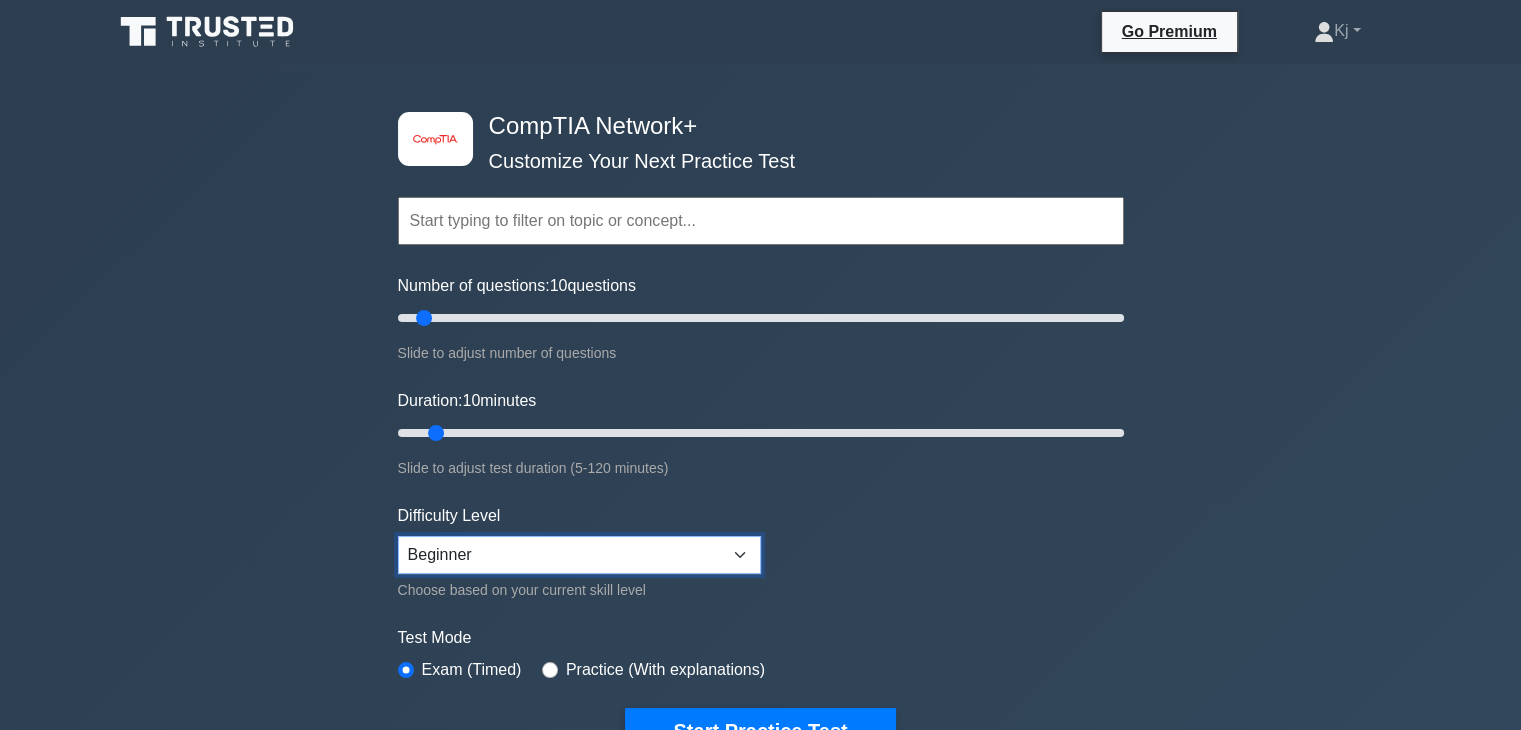click on "Beginner
Intermediate
Expert" at bounding box center [579, 555] 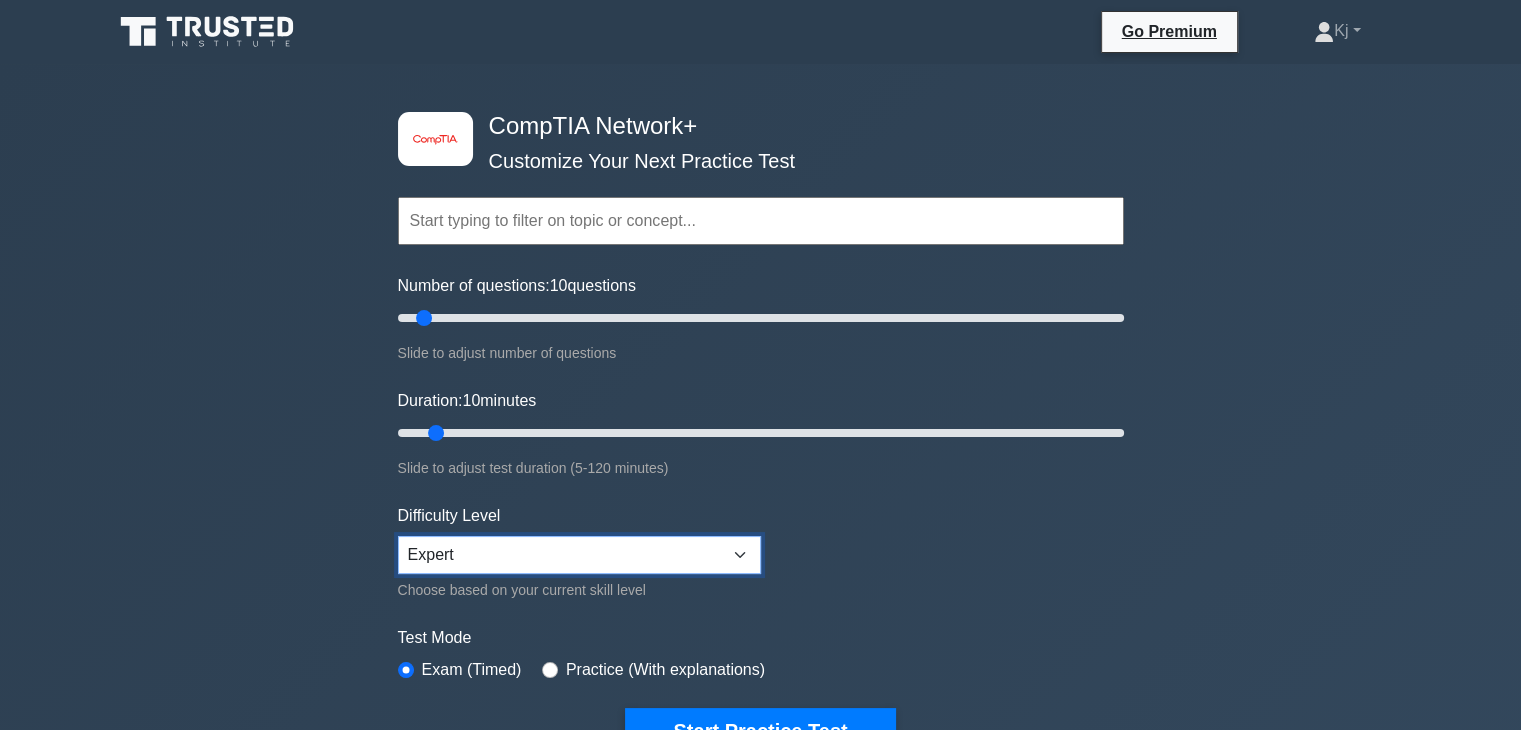 click on "Beginner
Intermediate
Expert" at bounding box center (579, 555) 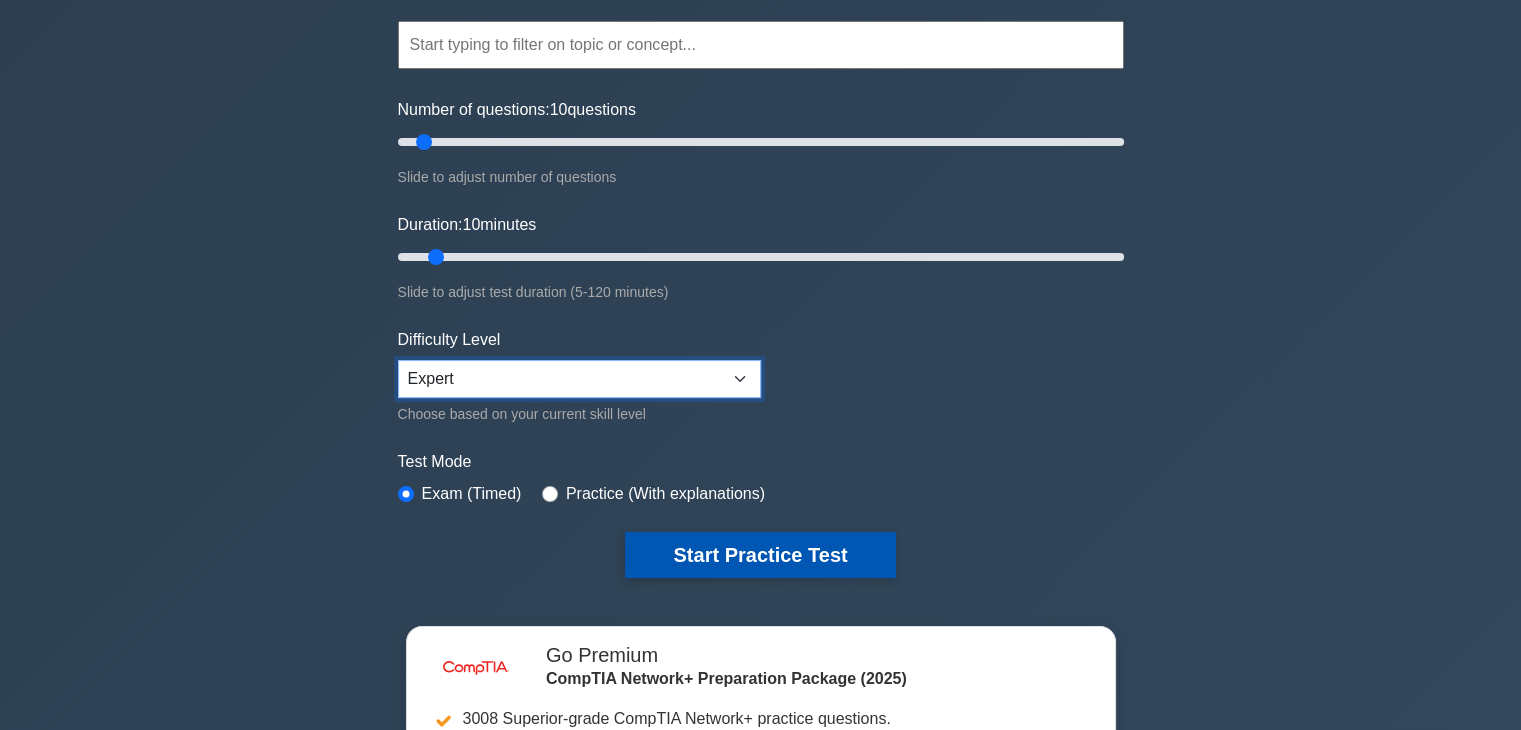 scroll, scrollTop: 176, scrollLeft: 0, axis: vertical 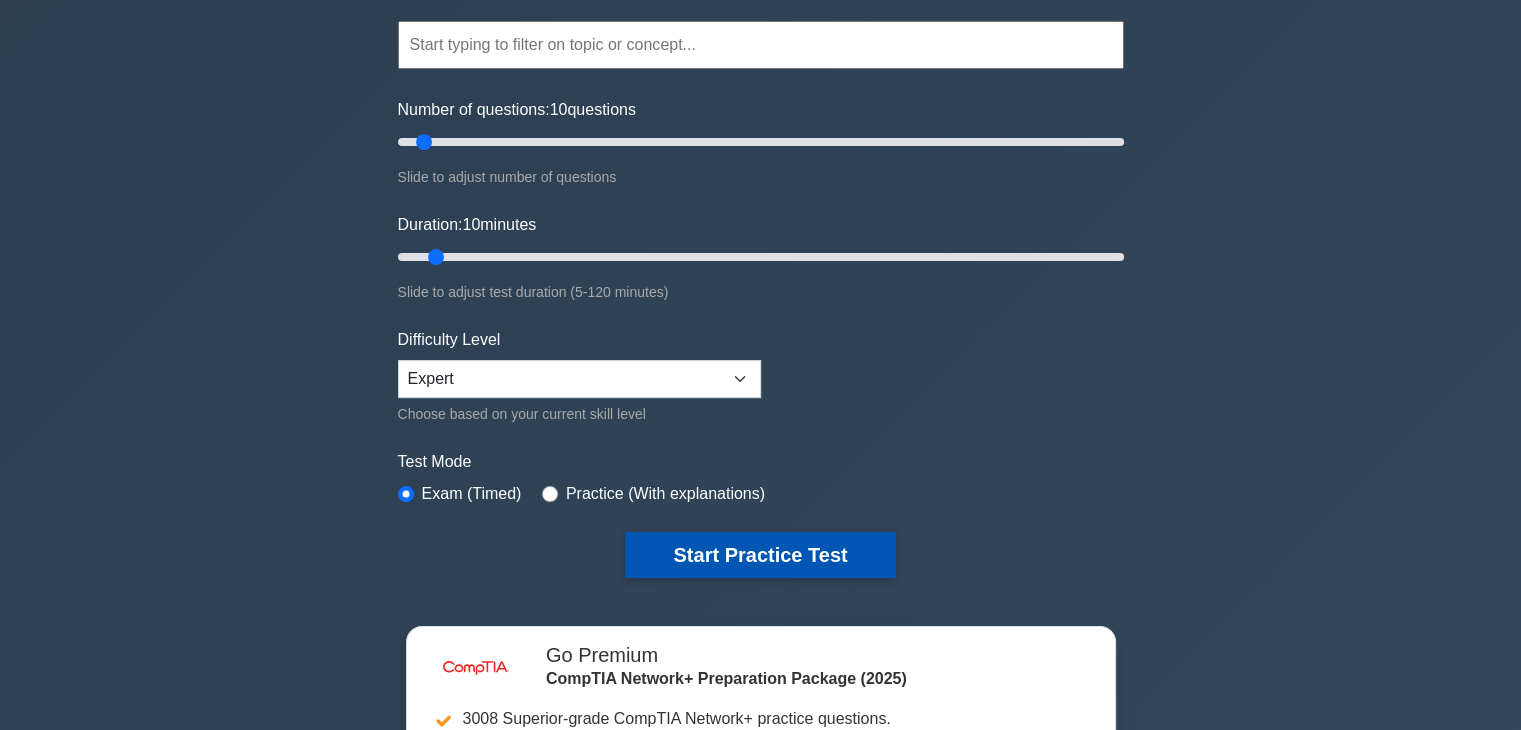 click on "Start Practice Test" at bounding box center [760, 555] 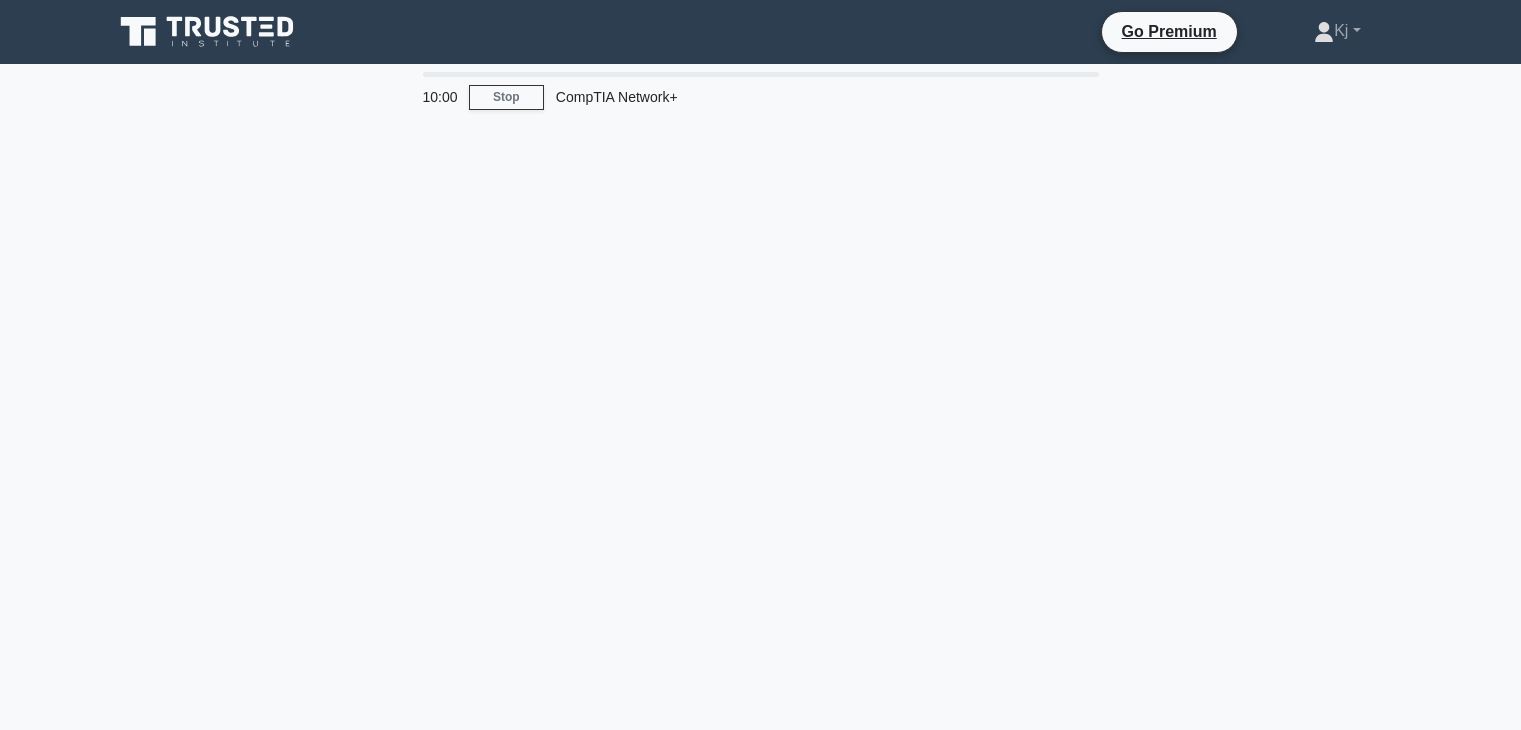 scroll, scrollTop: 0, scrollLeft: 0, axis: both 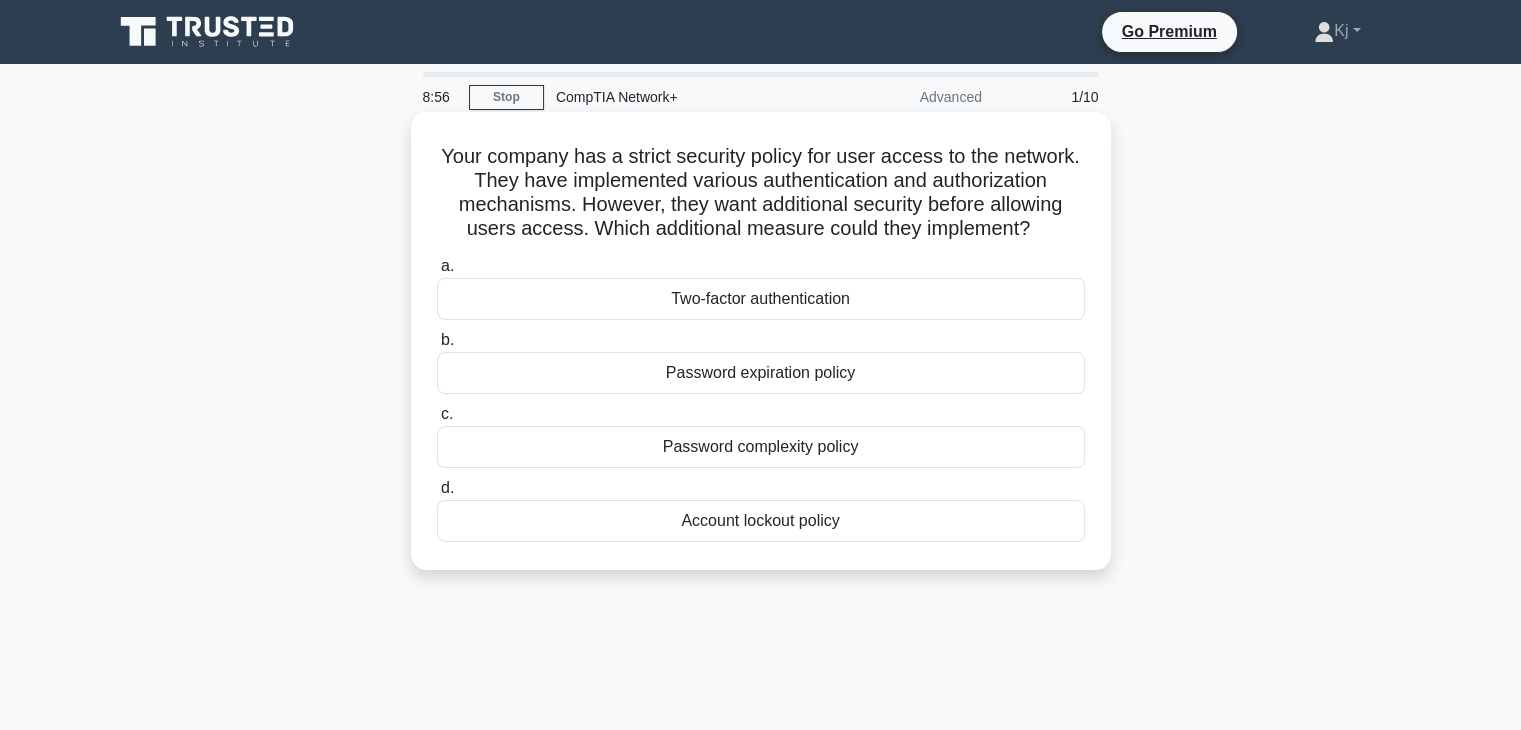 click on "Password expiration policy" at bounding box center (761, 373) 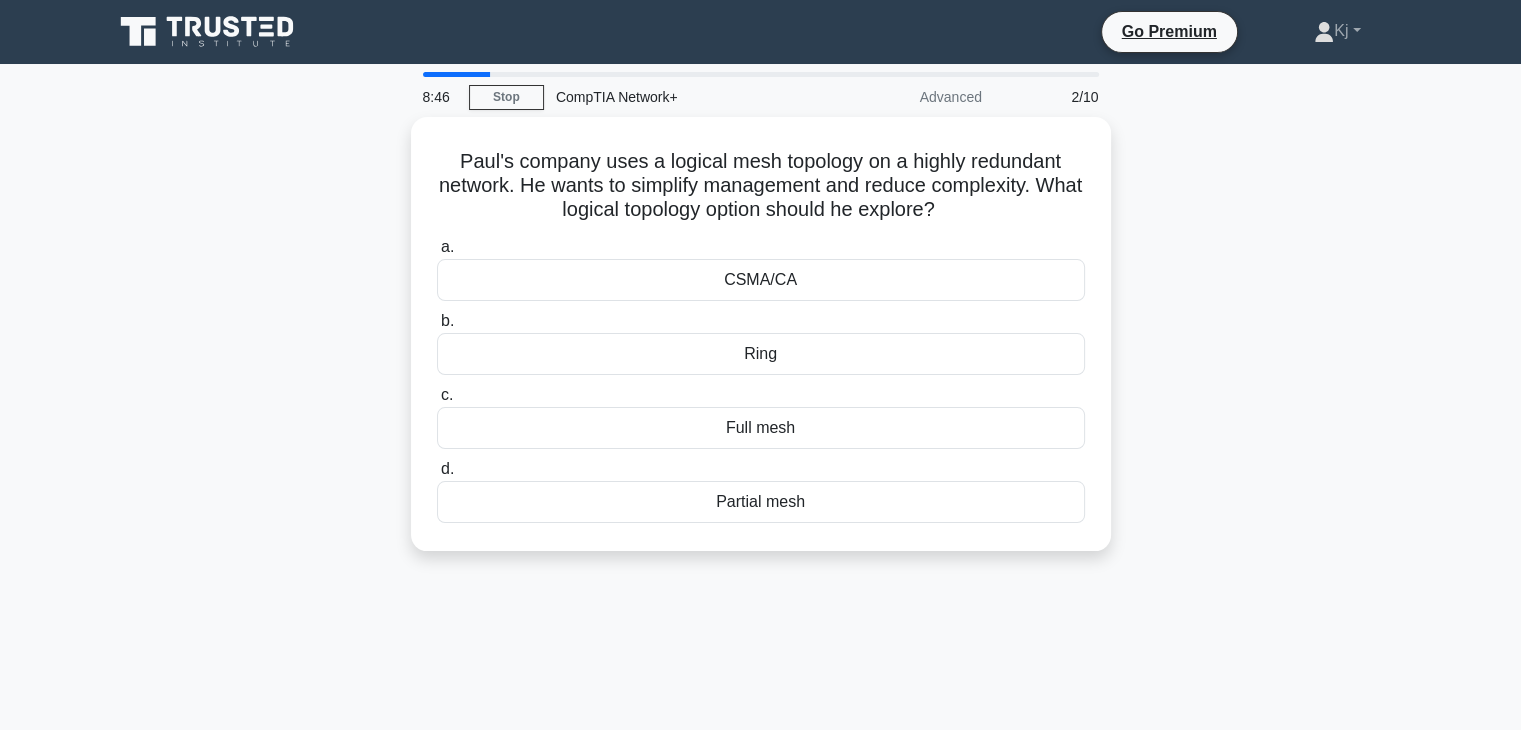 click on "c.
Full mesh" at bounding box center [761, 416] 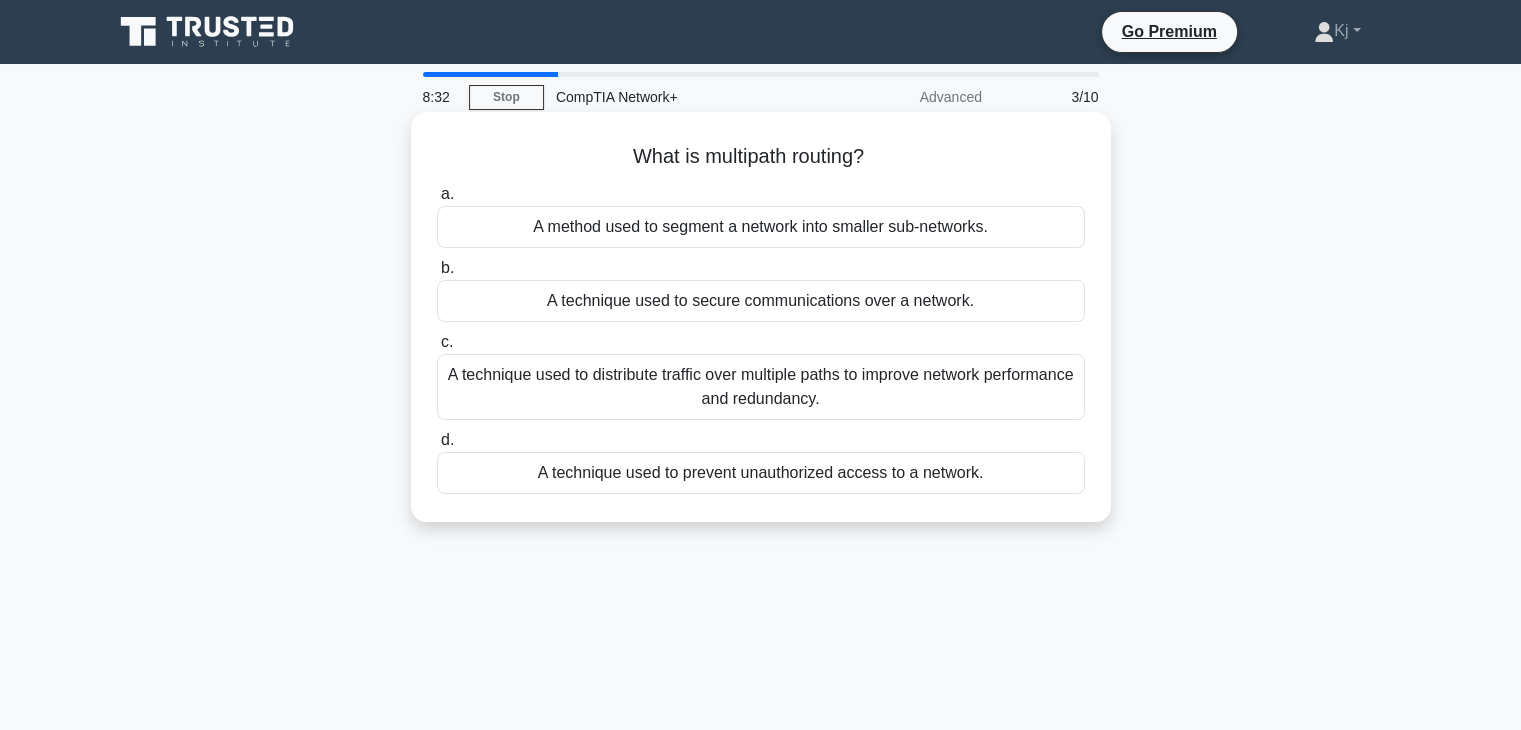 click on "What is multipath routing?
.spinner_0XTQ{transform-origin:center;animation:spinner_y6GP .75s linear infinite}@keyframes spinner_y6GP{100%{transform:rotate(360deg)}}
a.
A method used to segment a network into smaller sub-networks.
b." at bounding box center [761, 317] 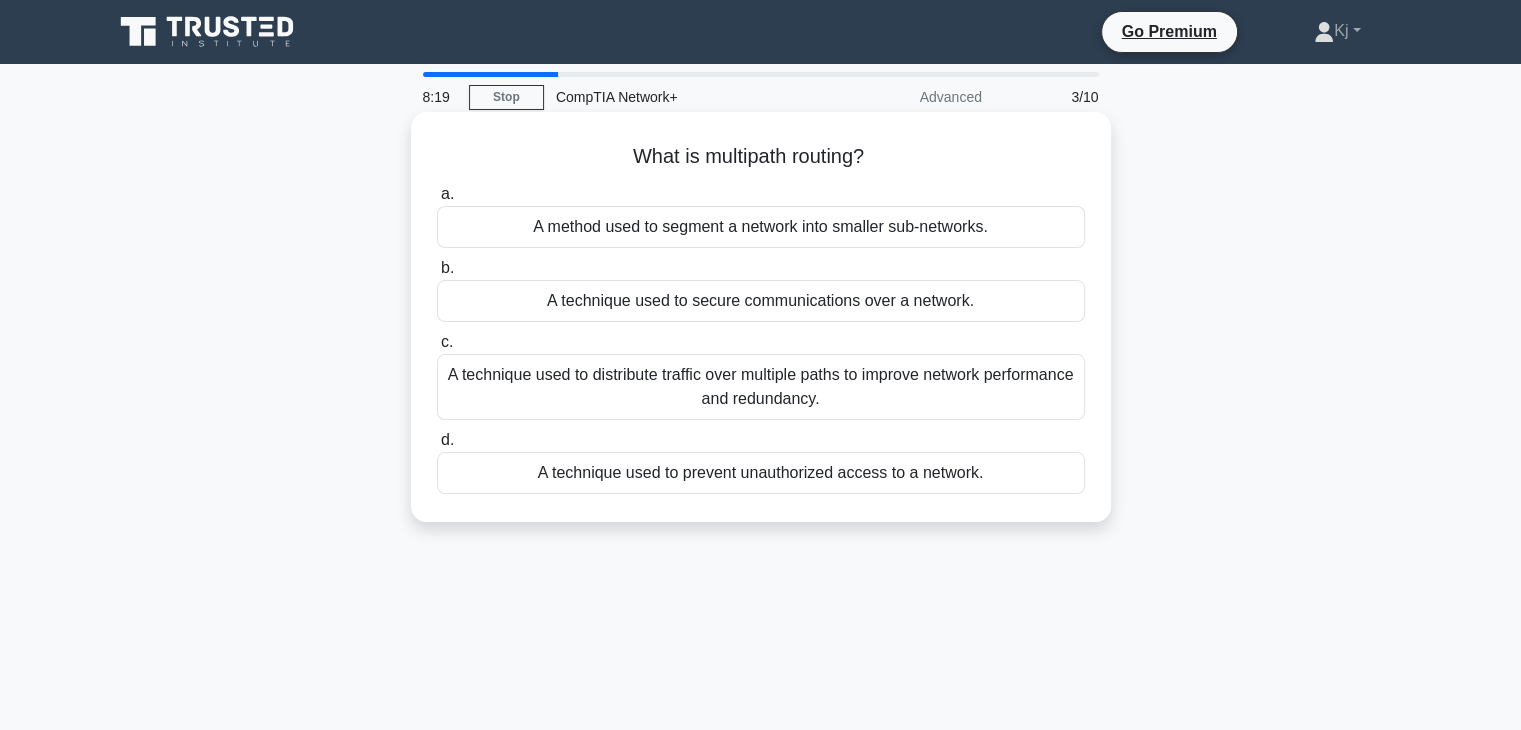 click on "A technique used to distribute traffic over multiple paths to improve network performance and redundancy." at bounding box center (761, 387) 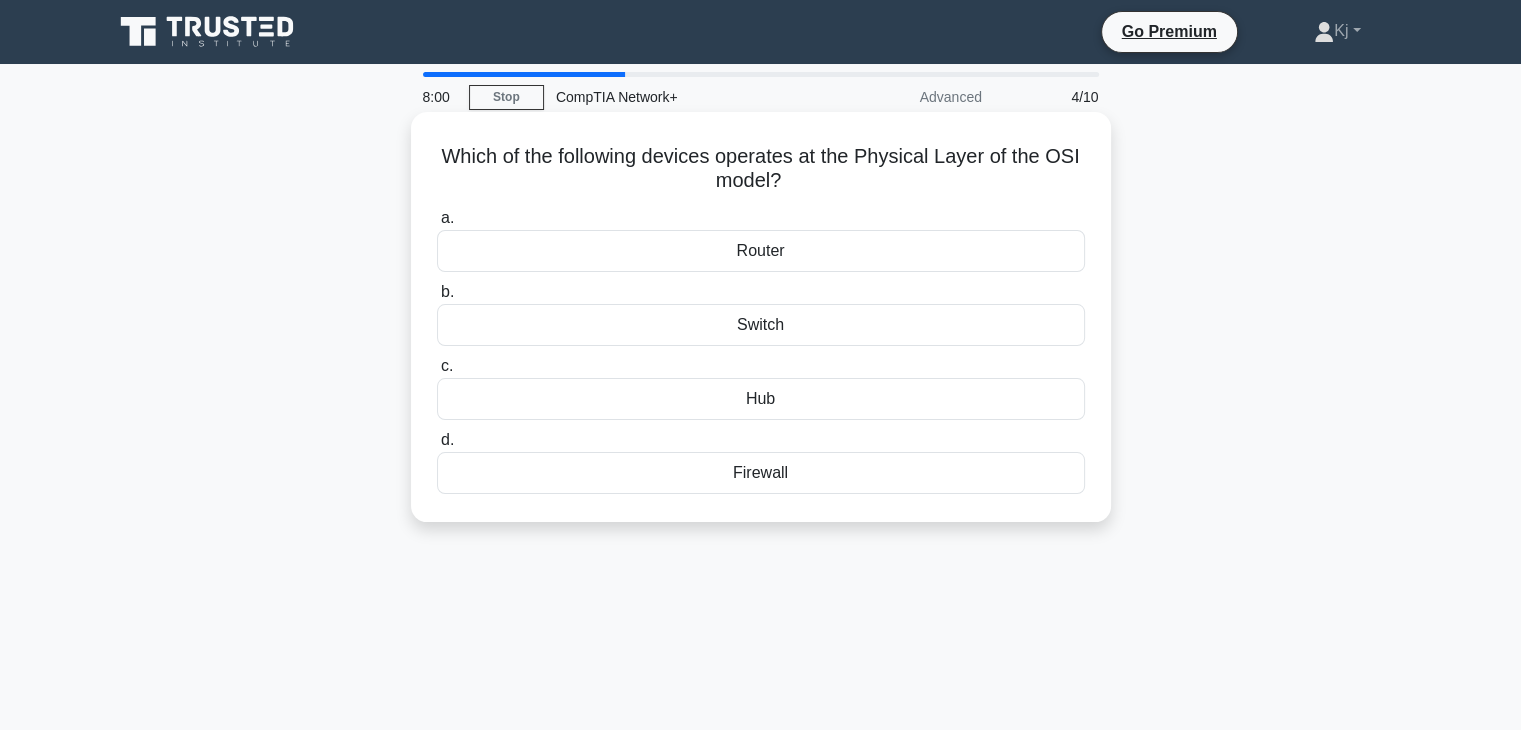 click on "Router" at bounding box center [761, 251] 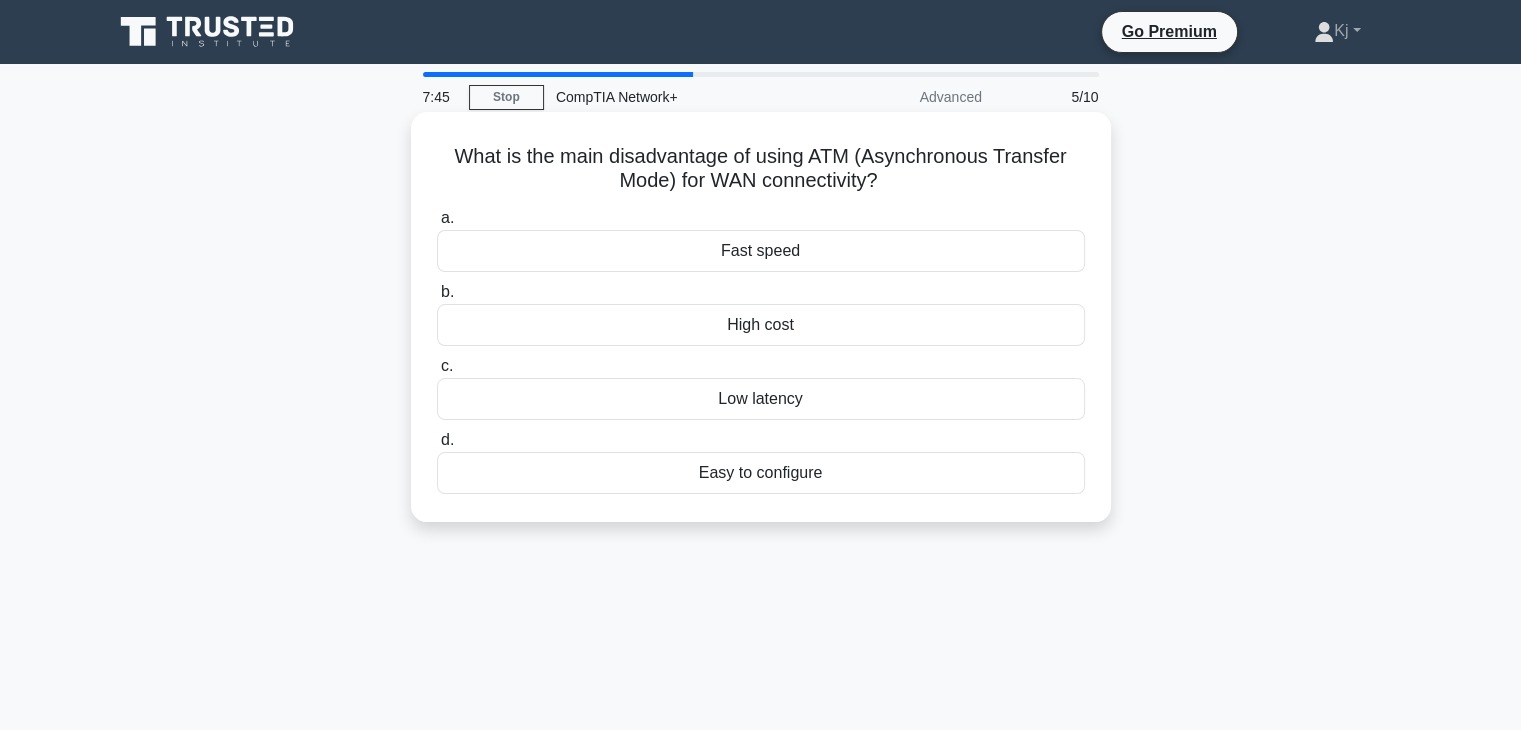 click on "Easy to configure" at bounding box center (761, 473) 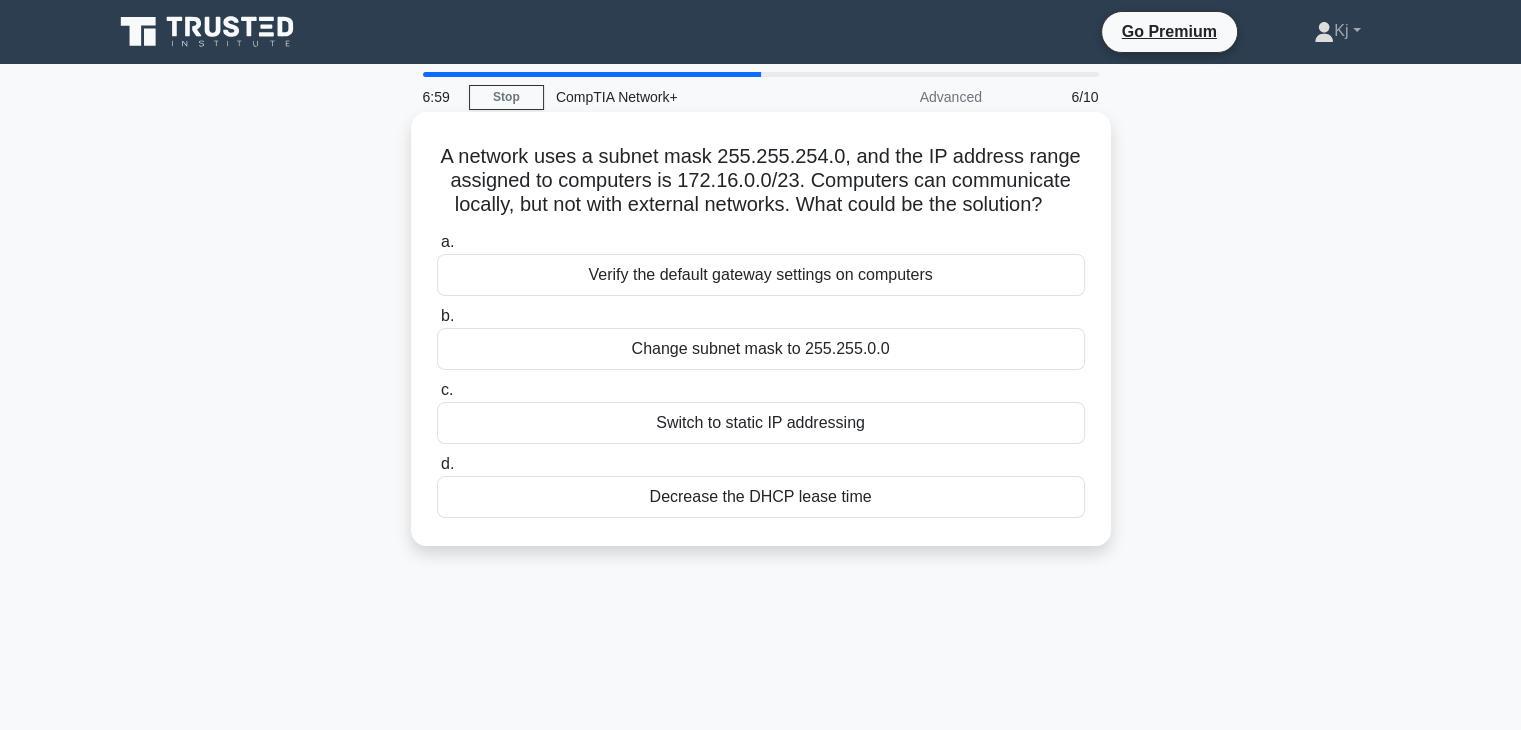 click on "Change subnet mask to 255.255.0.0" at bounding box center [761, 349] 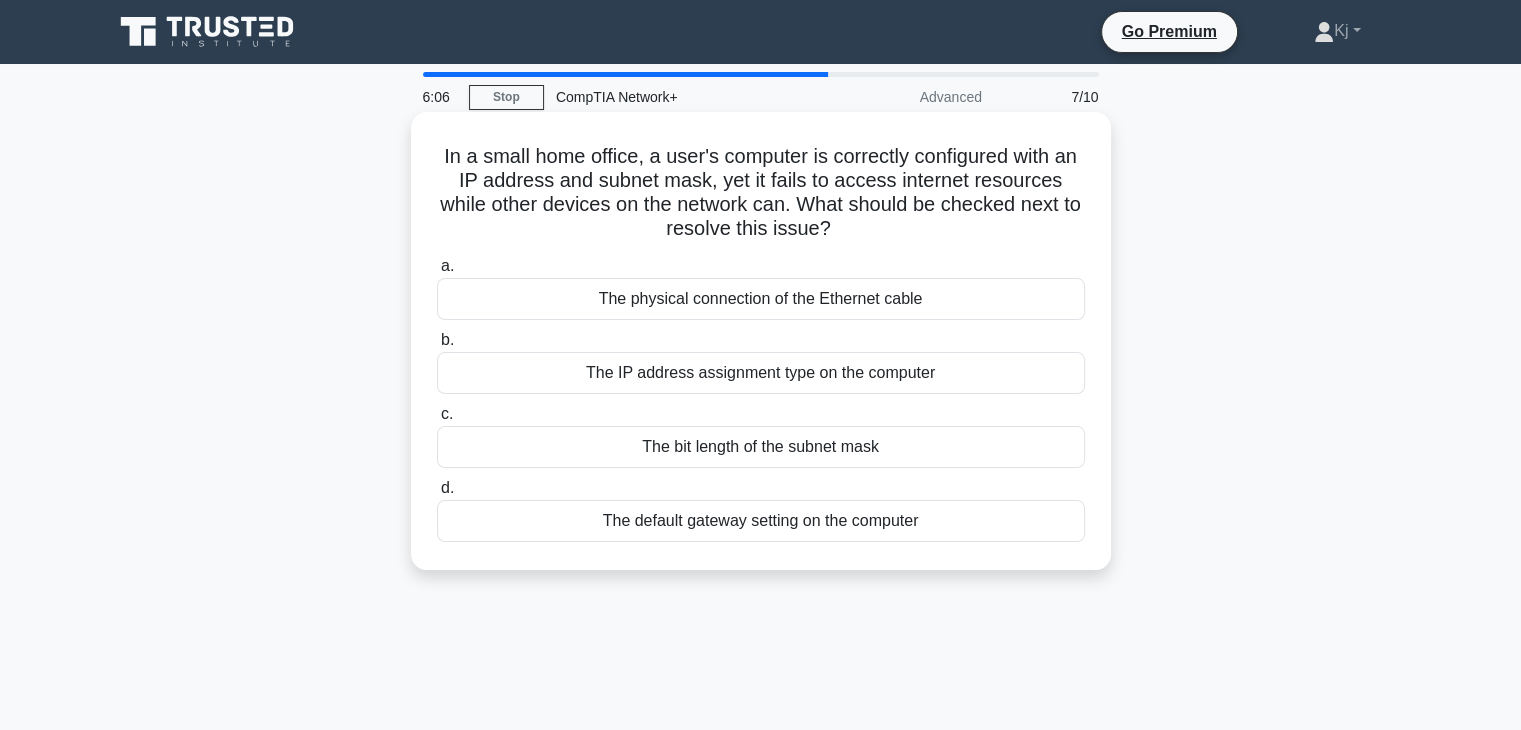 click on "The physical connection of the Ethernet cable" at bounding box center [761, 299] 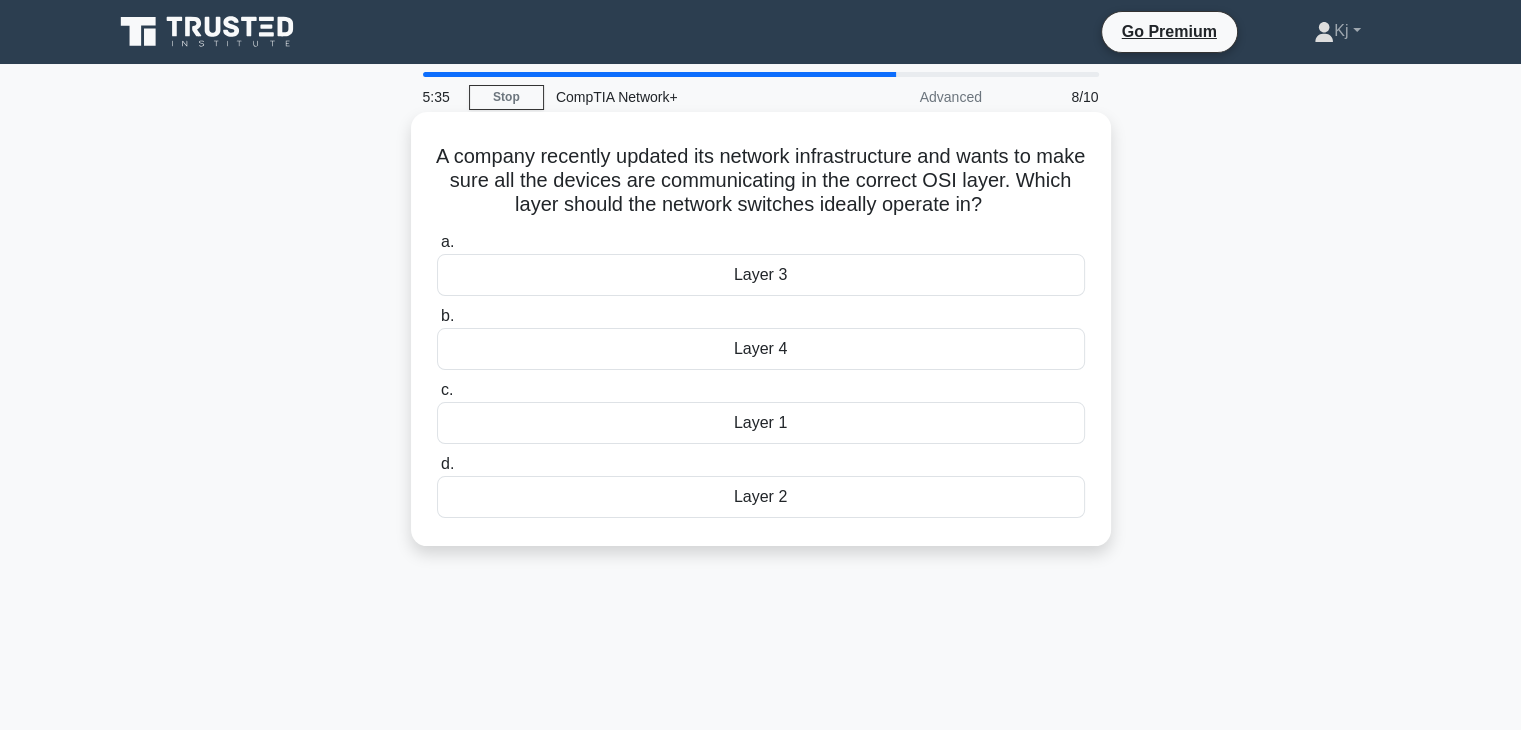 click on "Layer 3" at bounding box center (761, 275) 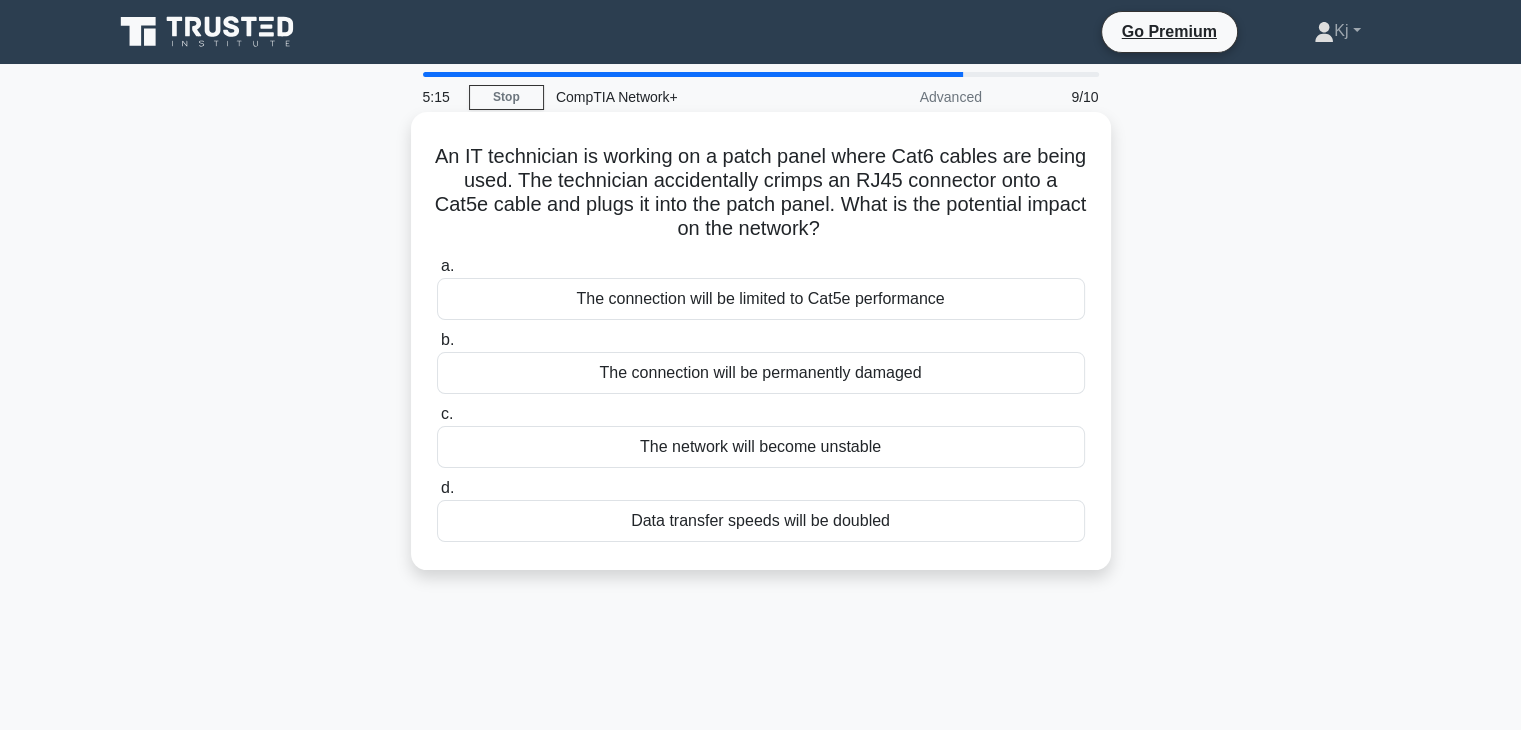 click on "The connection will be limited to Cat5e performance" at bounding box center (761, 299) 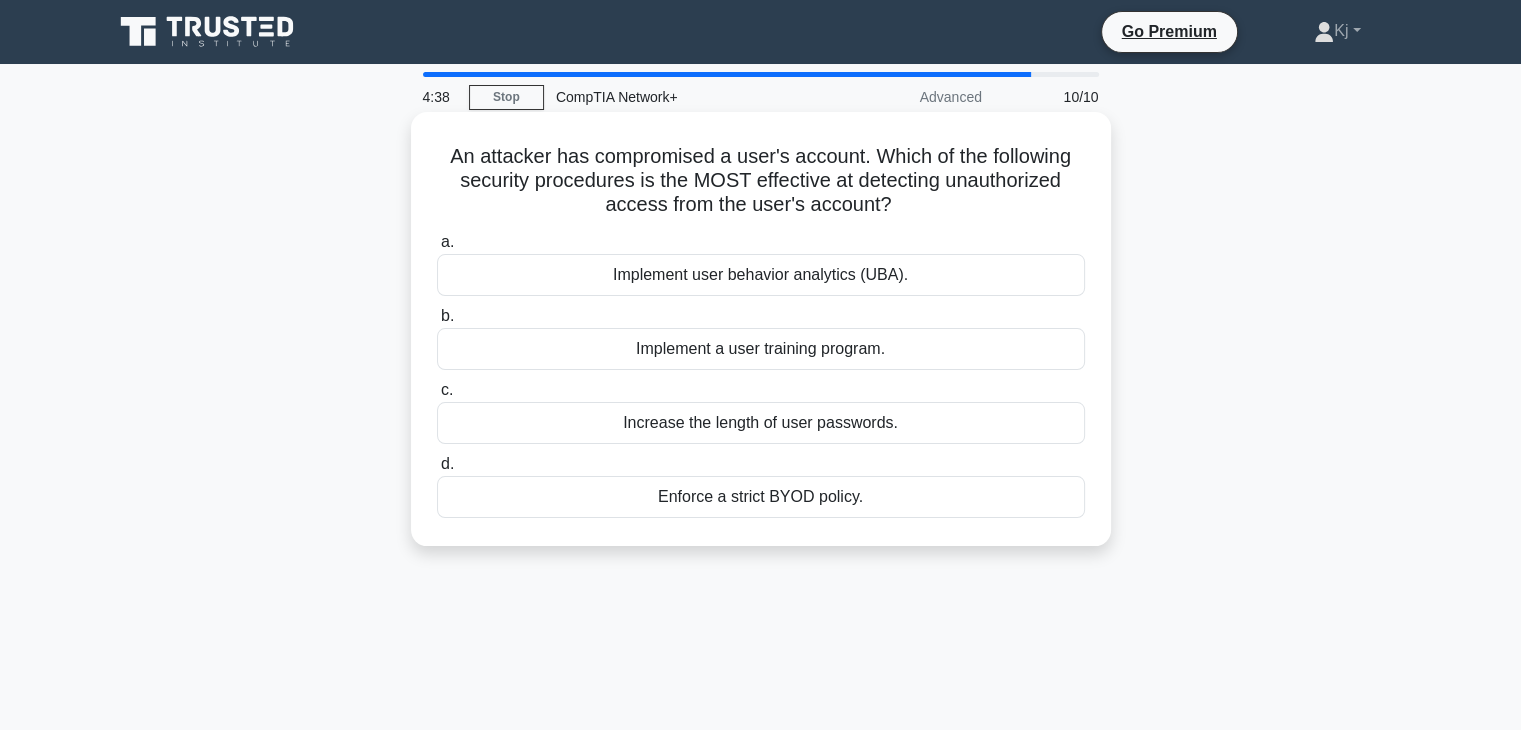 click on "Implement user behavior analytics (UBA)." at bounding box center [761, 275] 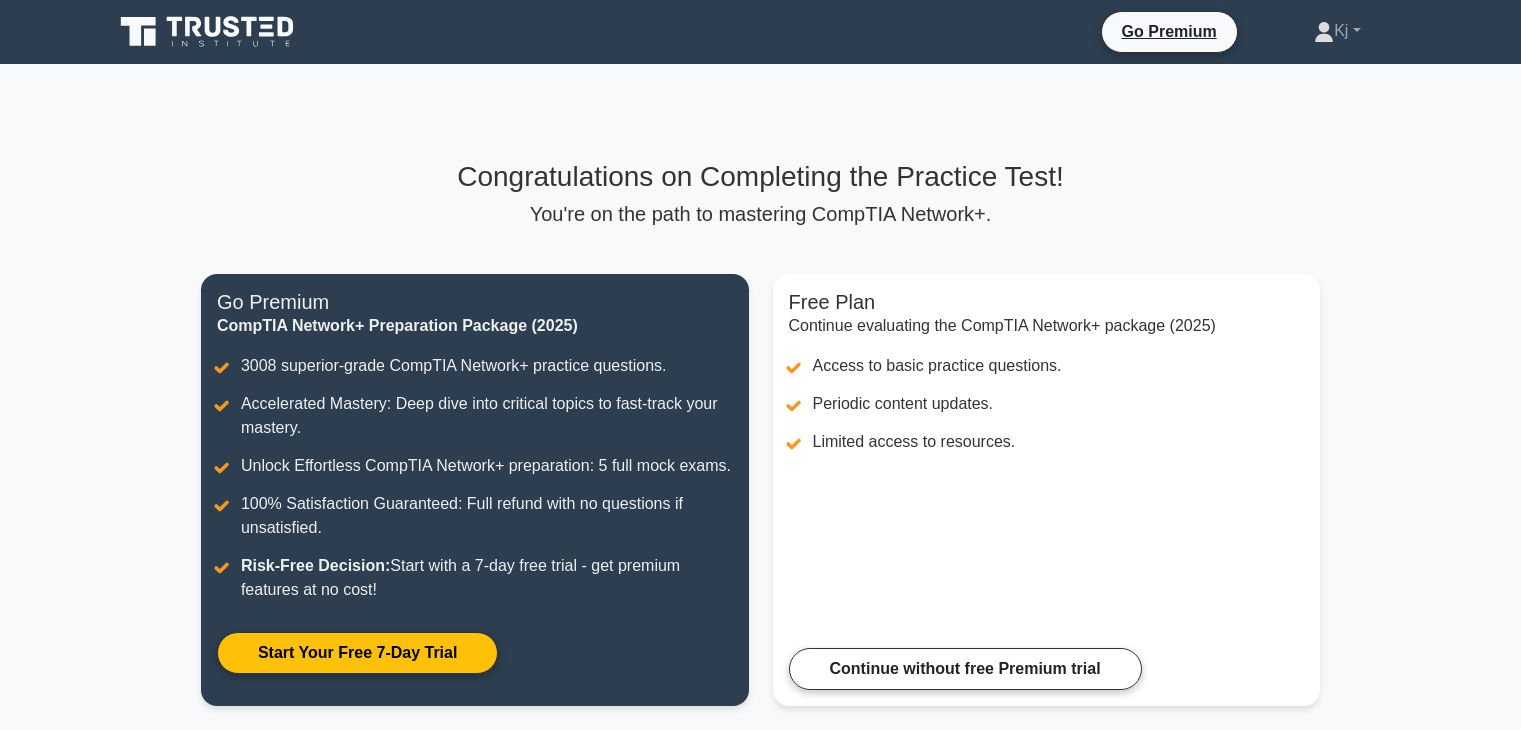 scroll, scrollTop: 0, scrollLeft: 0, axis: both 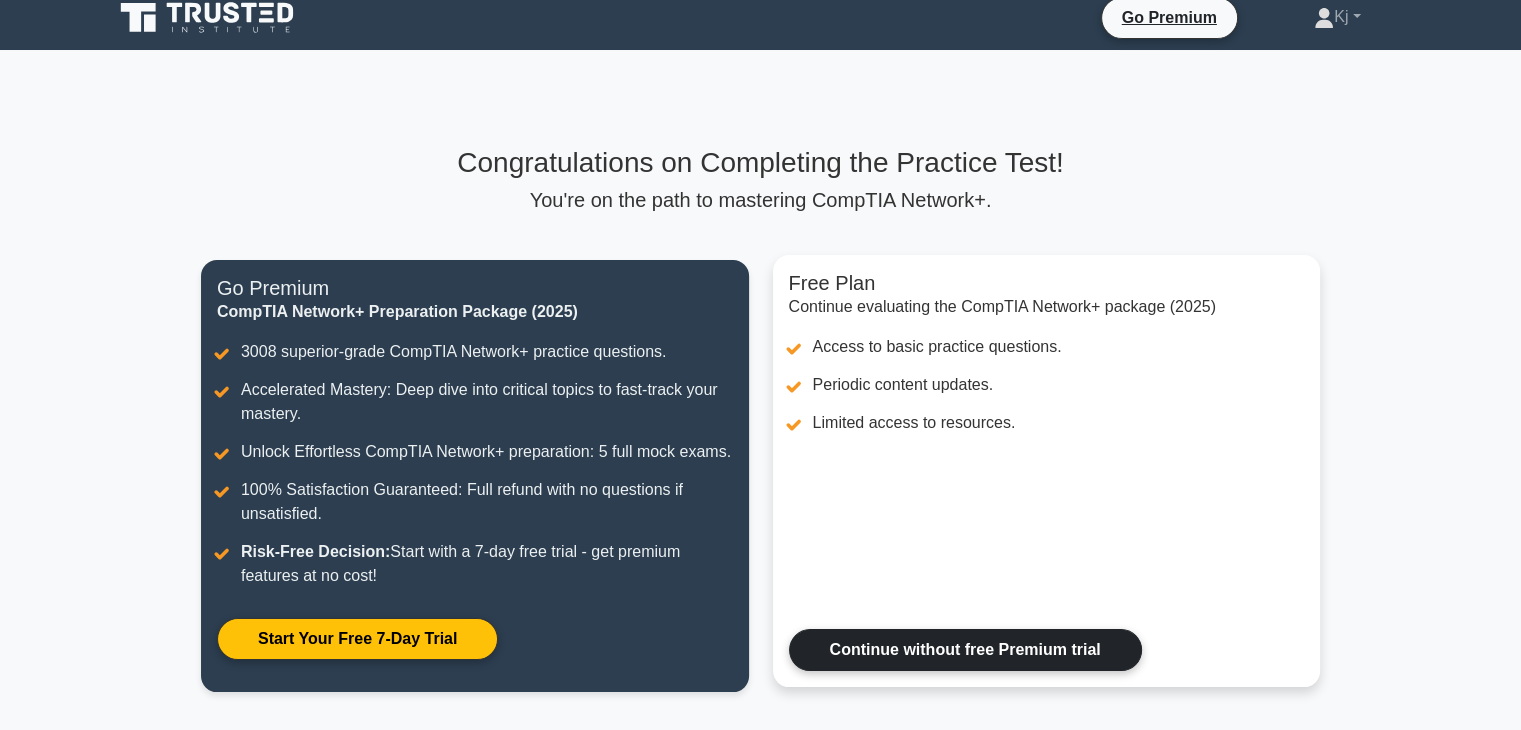 click on "Continue without free Premium trial" at bounding box center (965, 650) 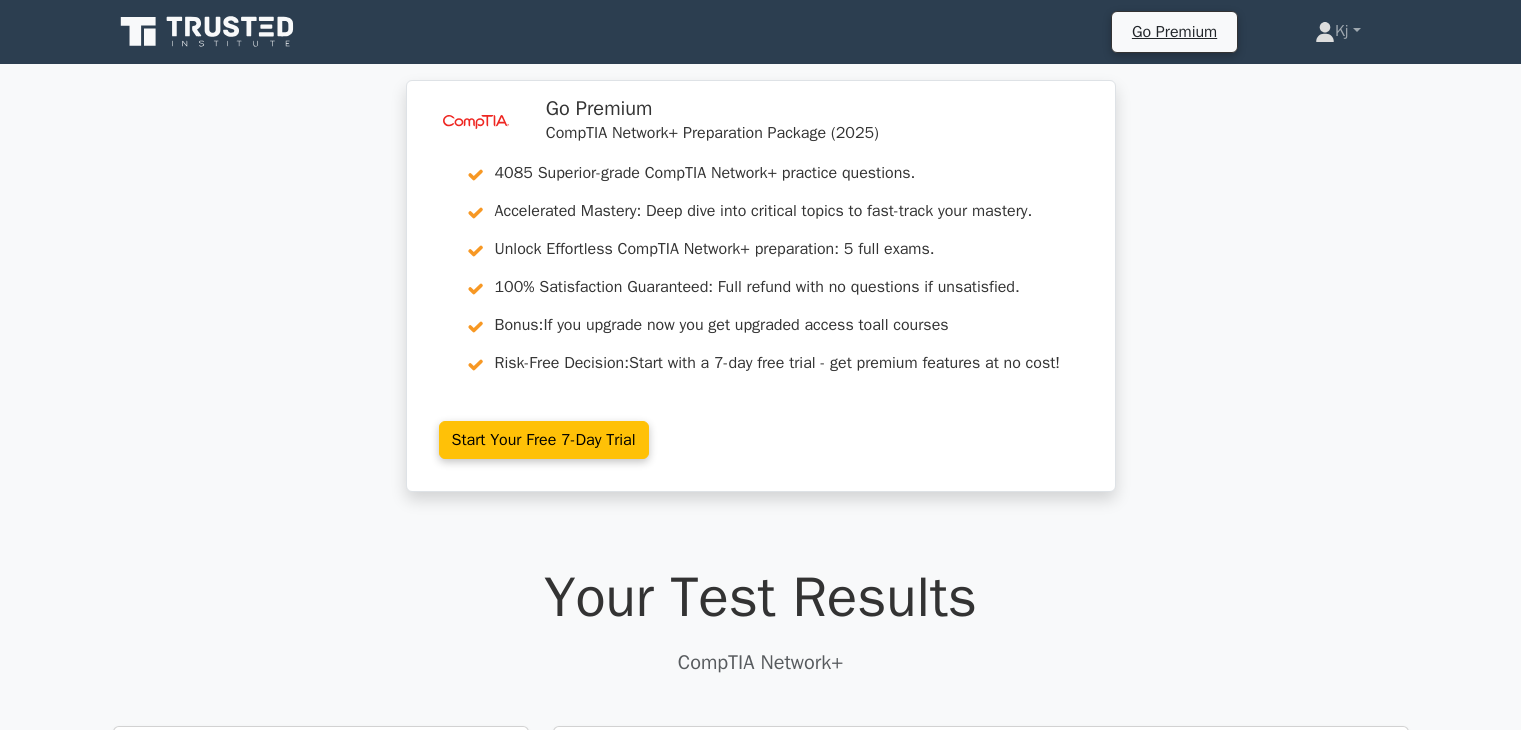 scroll, scrollTop: 0, scrollLeft: 0, axis: both 